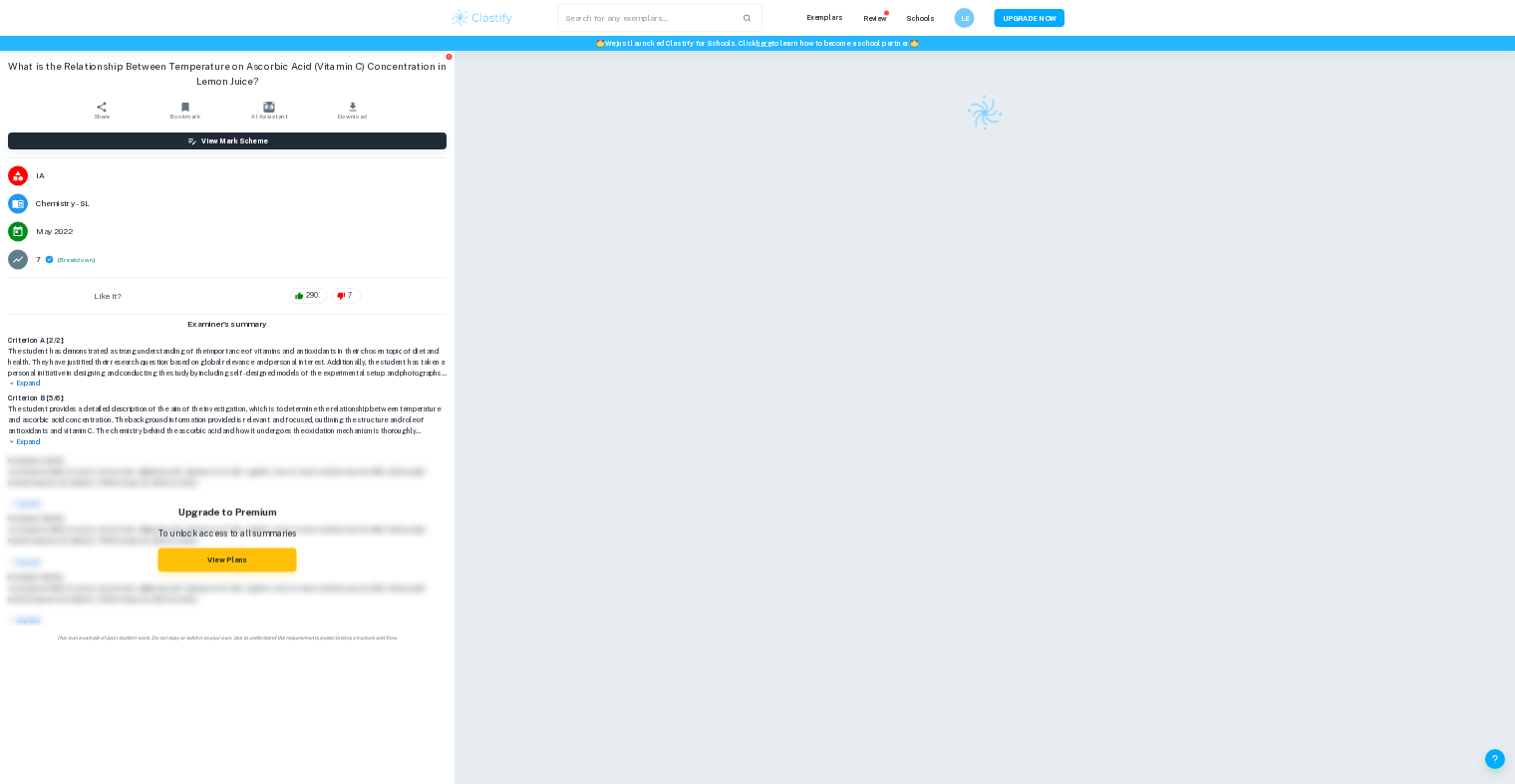 scroll, scrollTop: 0, scrollLeft: 0, axis: both 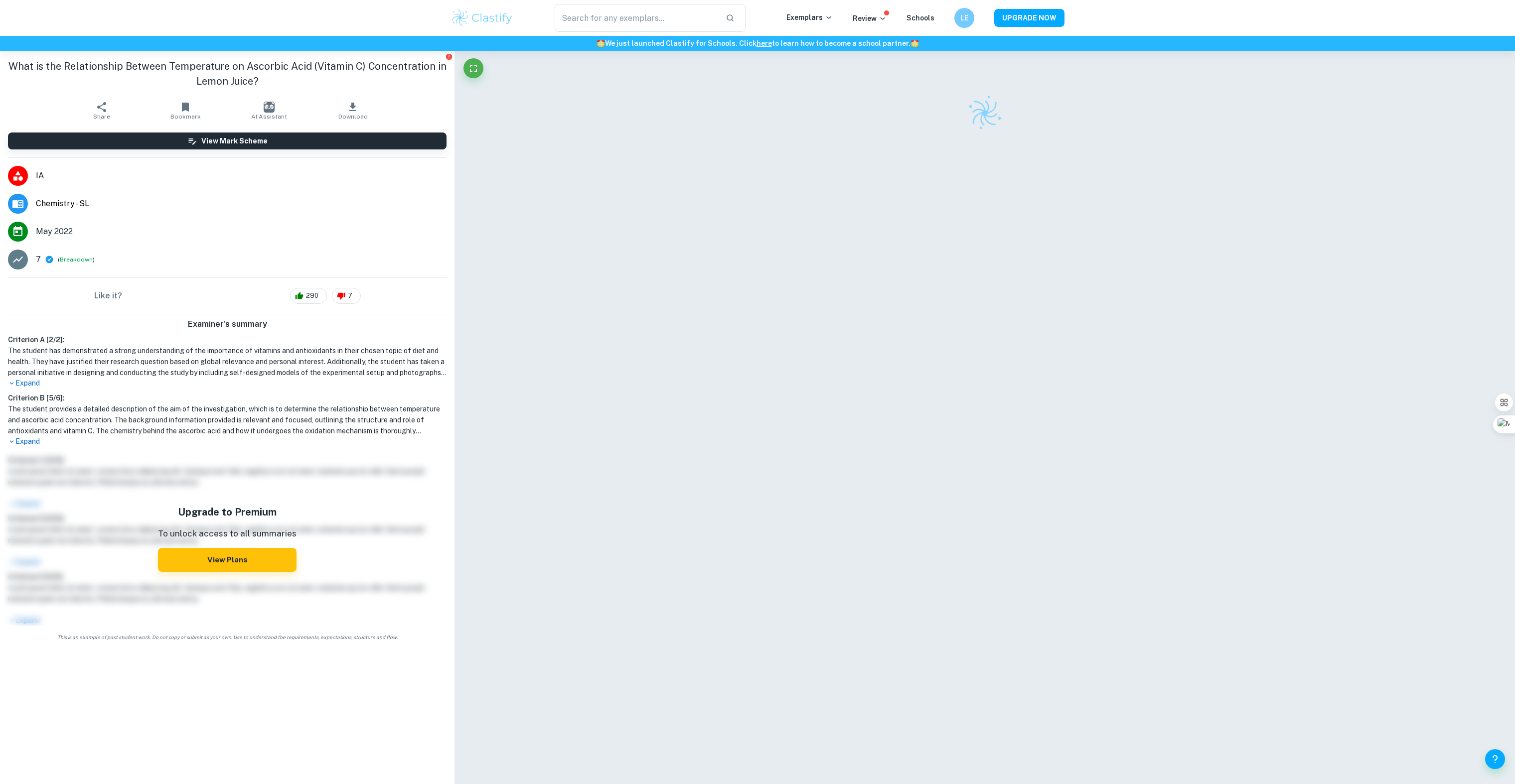 click at bounding box center [482, 18] 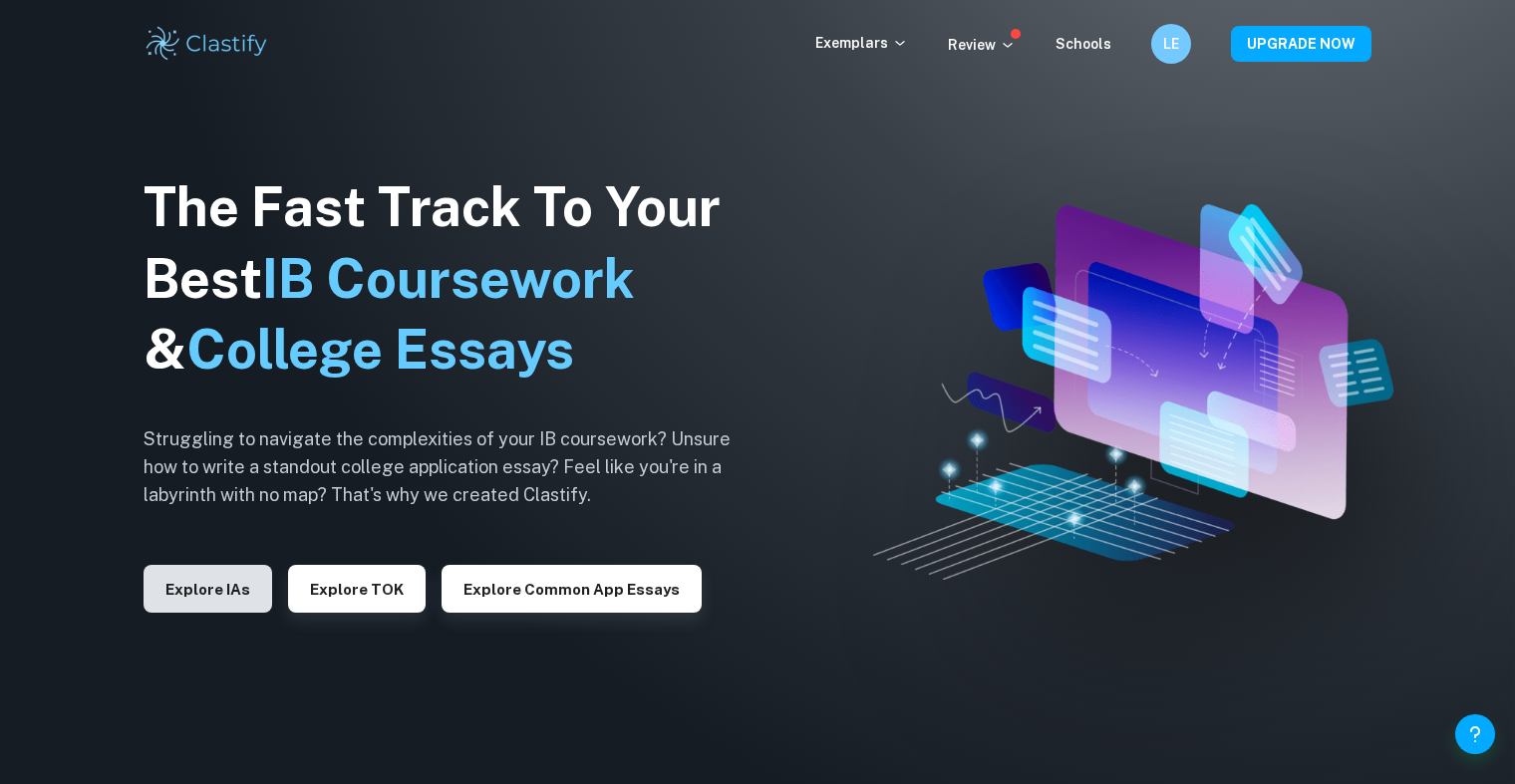 click on "Explore IAs" at bounding box center (207, 589) 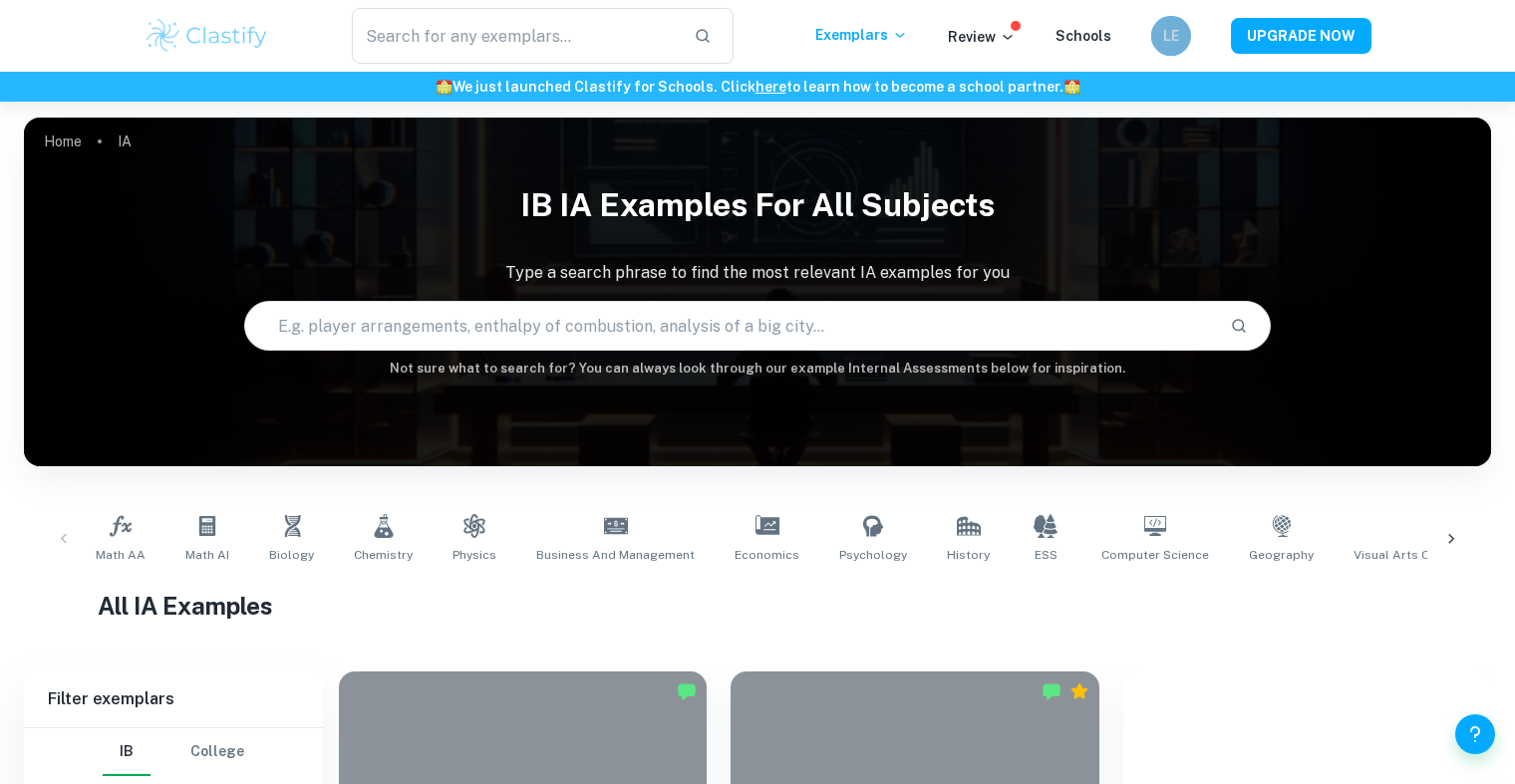 click on "LE" at bounding box center [1170, 36] 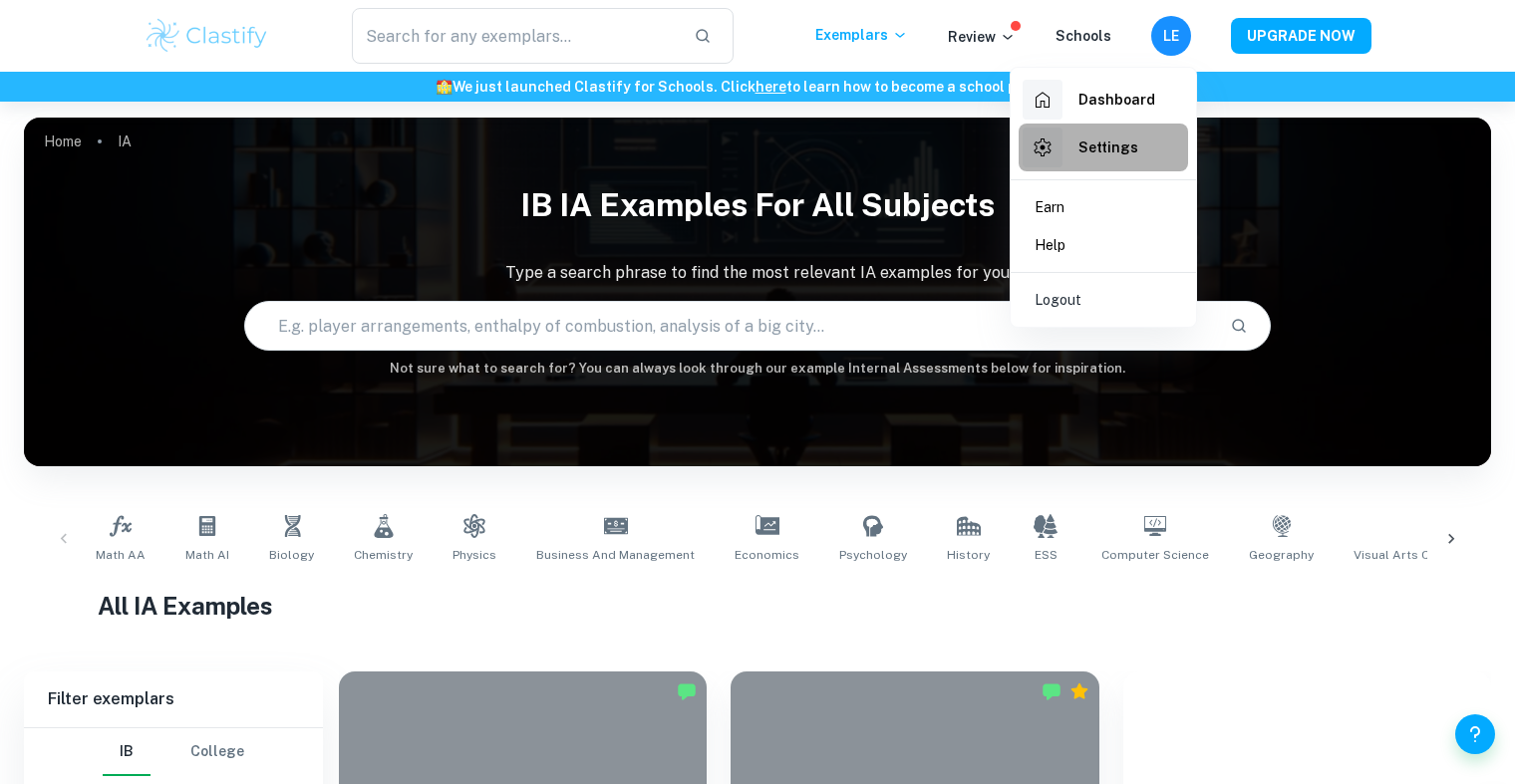 click on "Settings" at bounding box center (1080, 147) 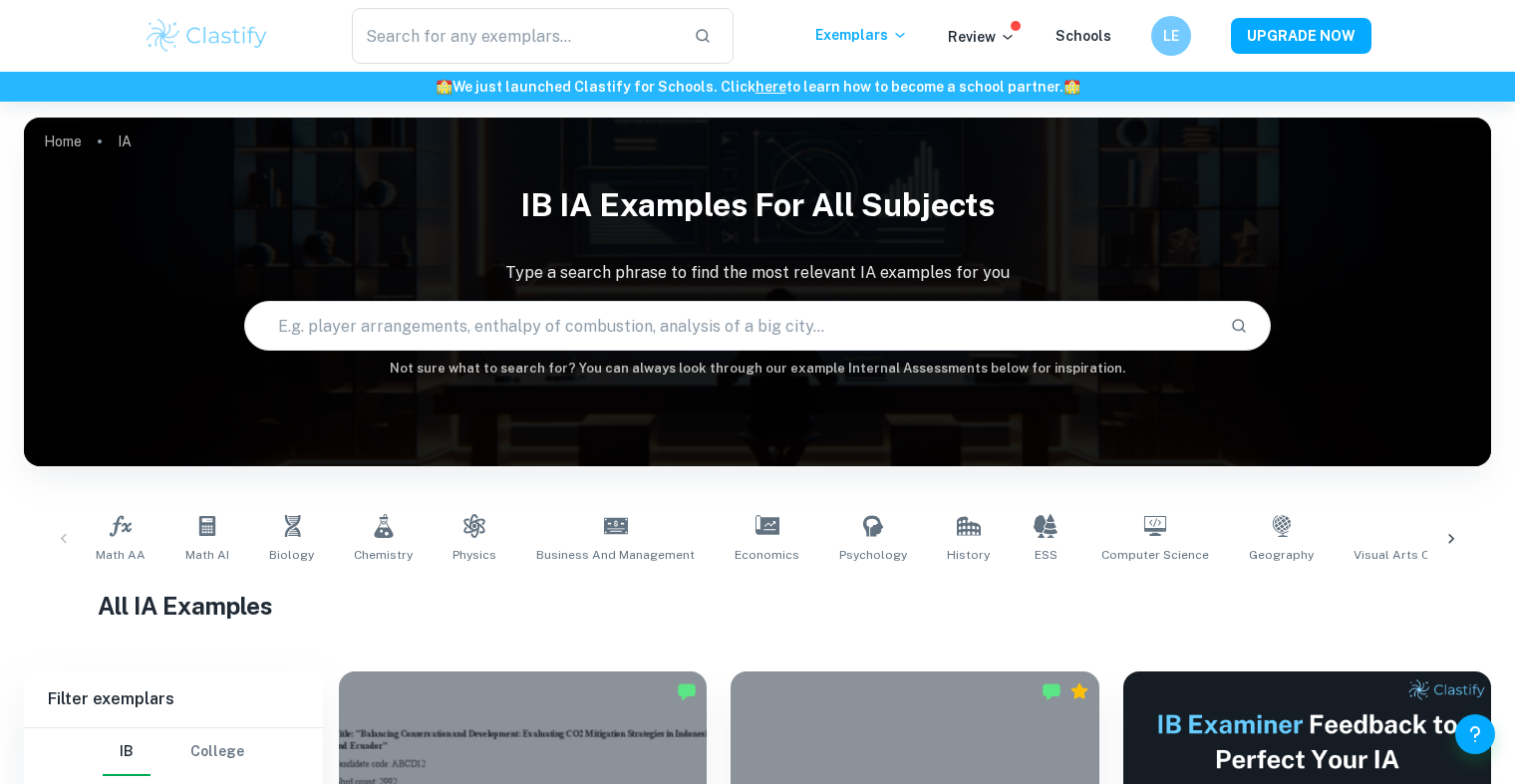 scroll, scrollTop: 299, scrollLeft: 0, axis: vertical 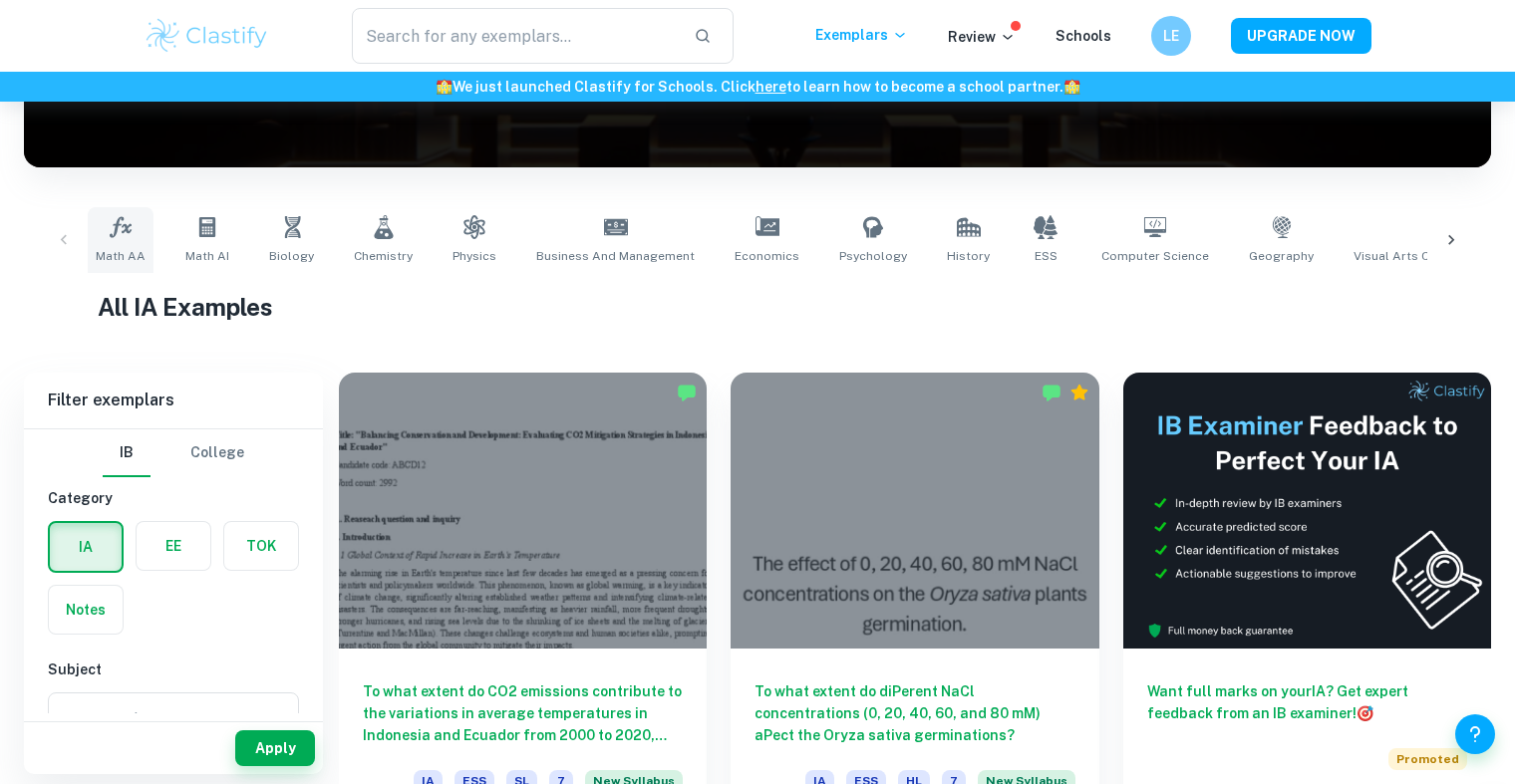 click on "Math AA" at bounding box center [121, 240] 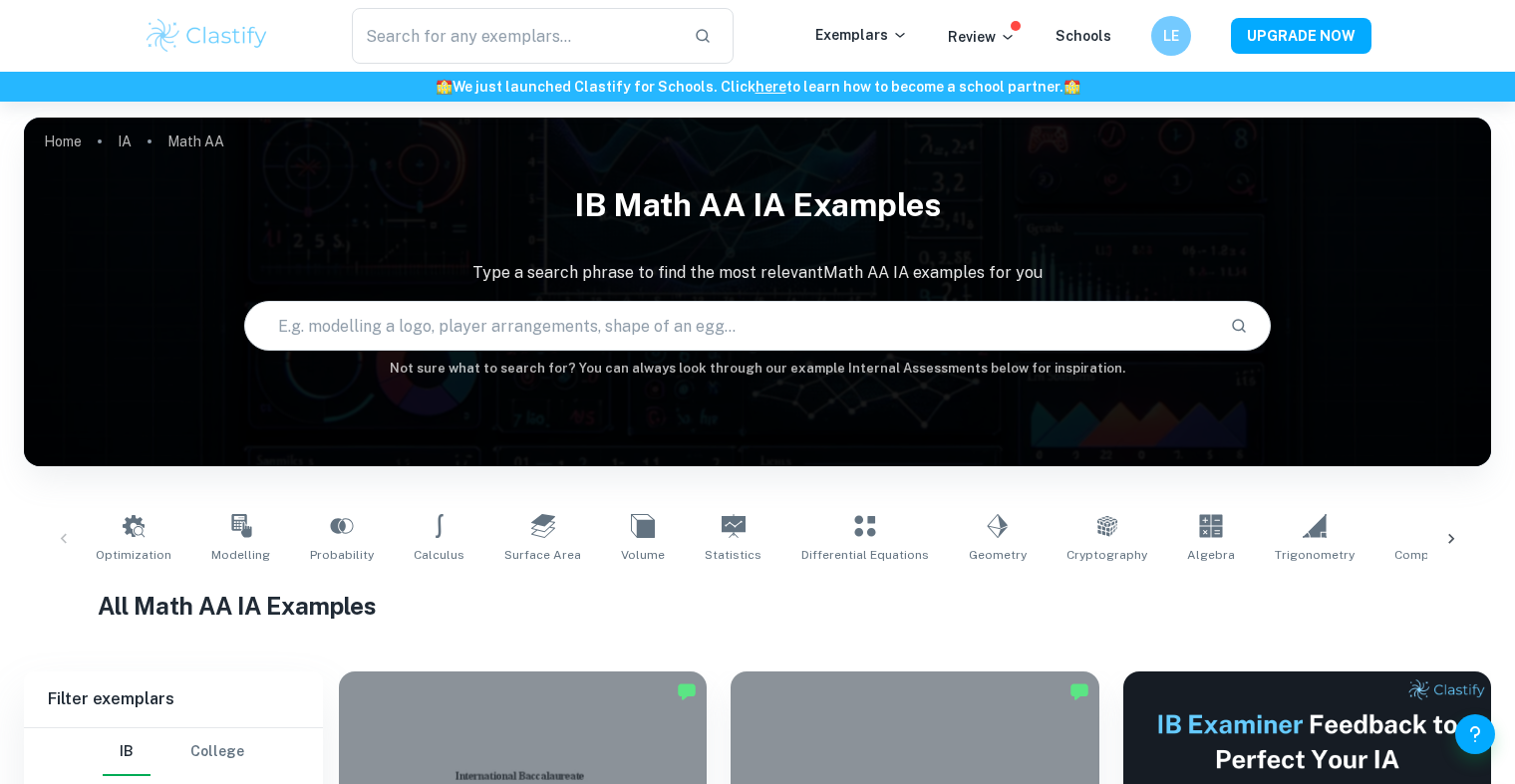 scroll, scrollTop: 299, scrollLeft: 0, axis: vertical 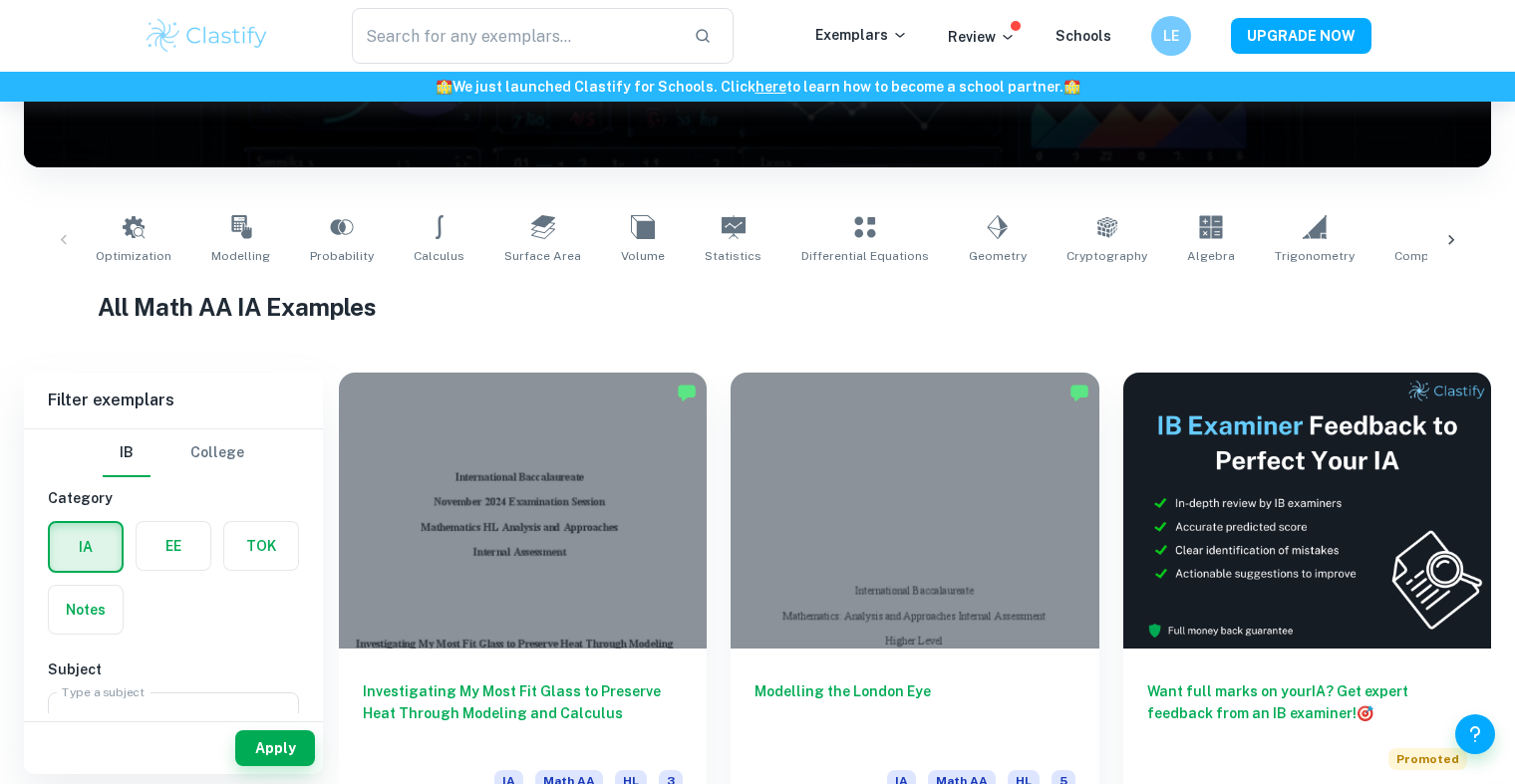 click 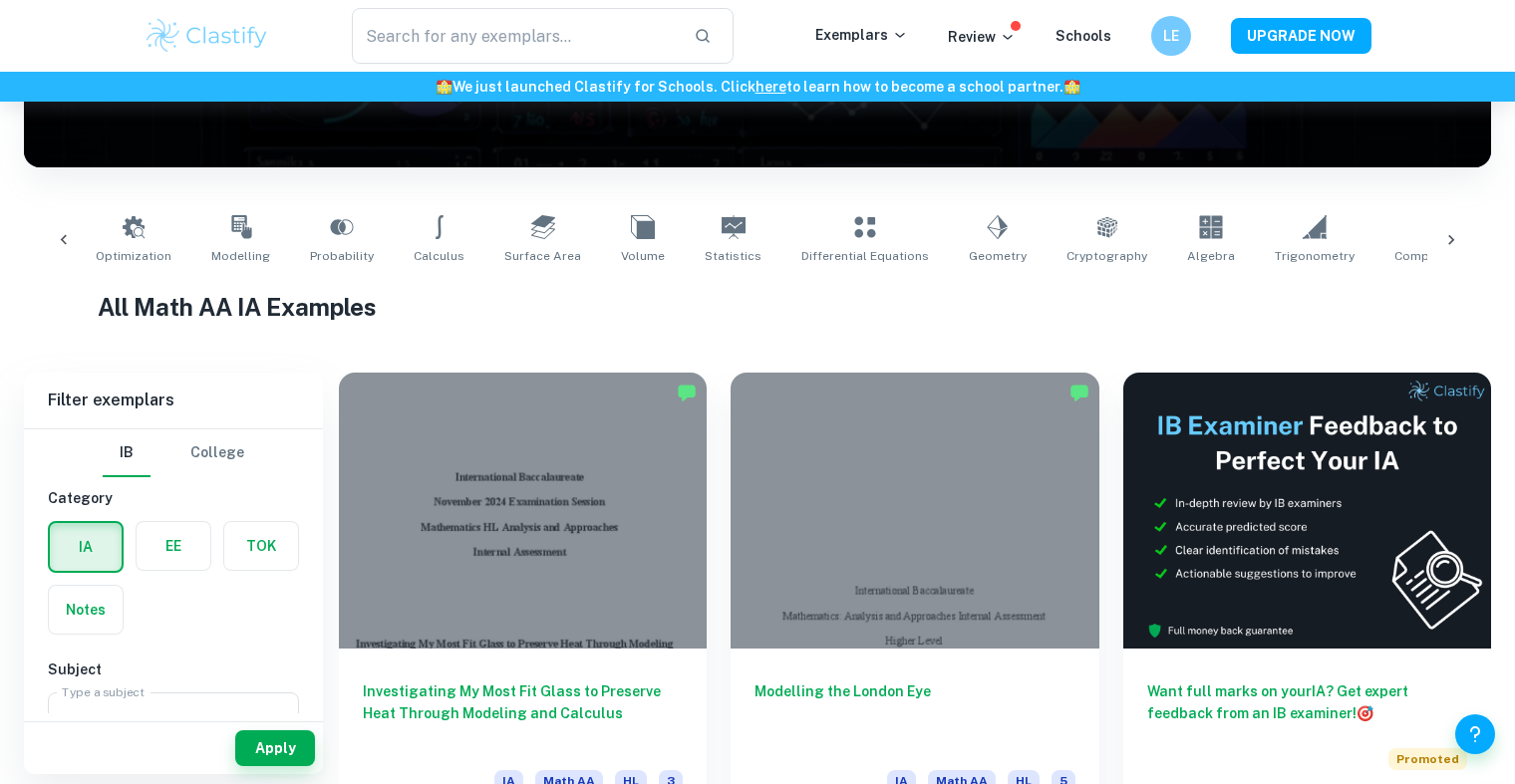 scroll, scrollTop: 0, scrollLeft: 328, axis: horizontal 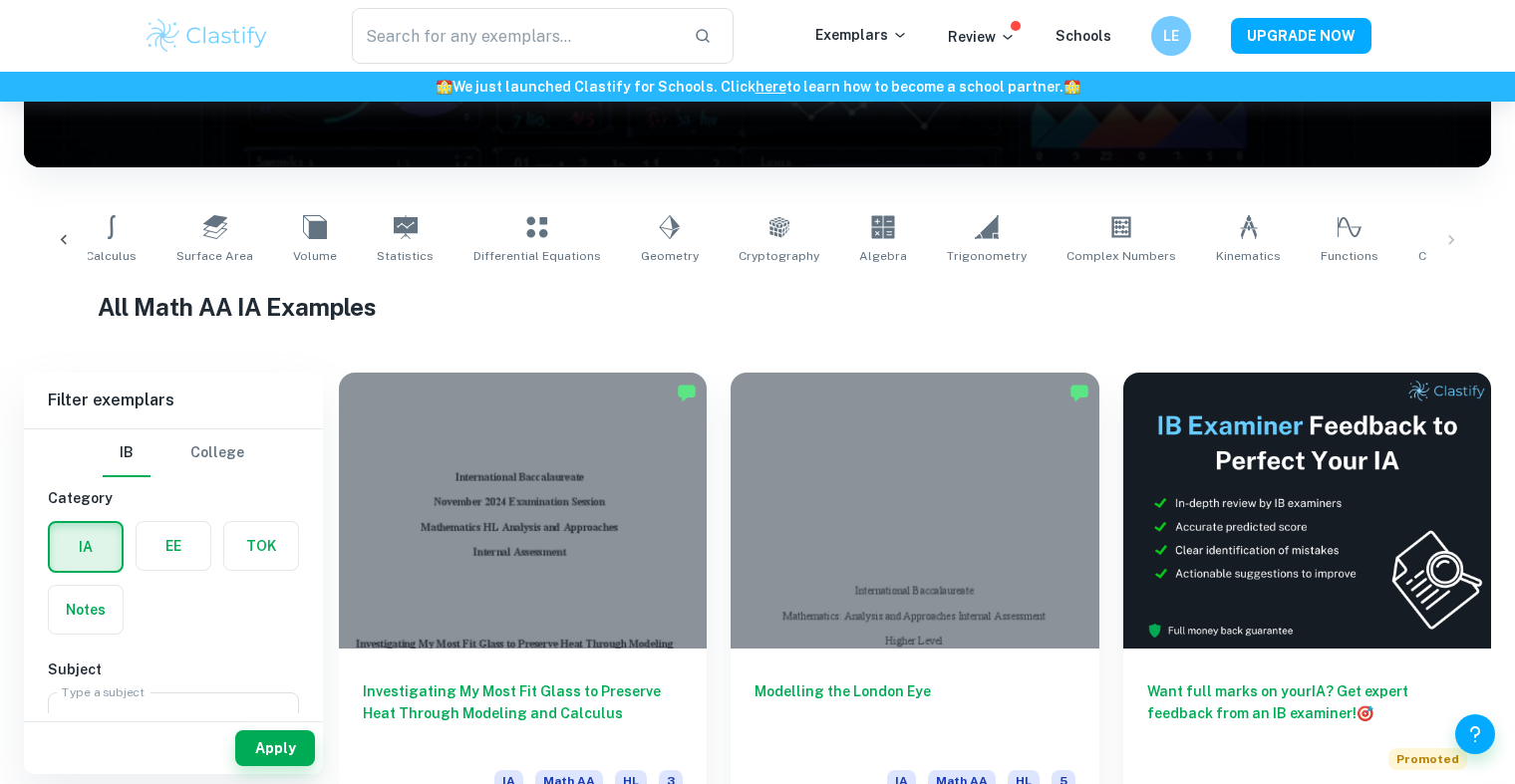 click on "Optimization Modelling Probability Calculus Surface Area Volume Statistics Differential Equations Geometry Cryptography Algebra Trigonometry Complex Numbers Kinematics Functions Correlation" at bounding box center (758, 240) 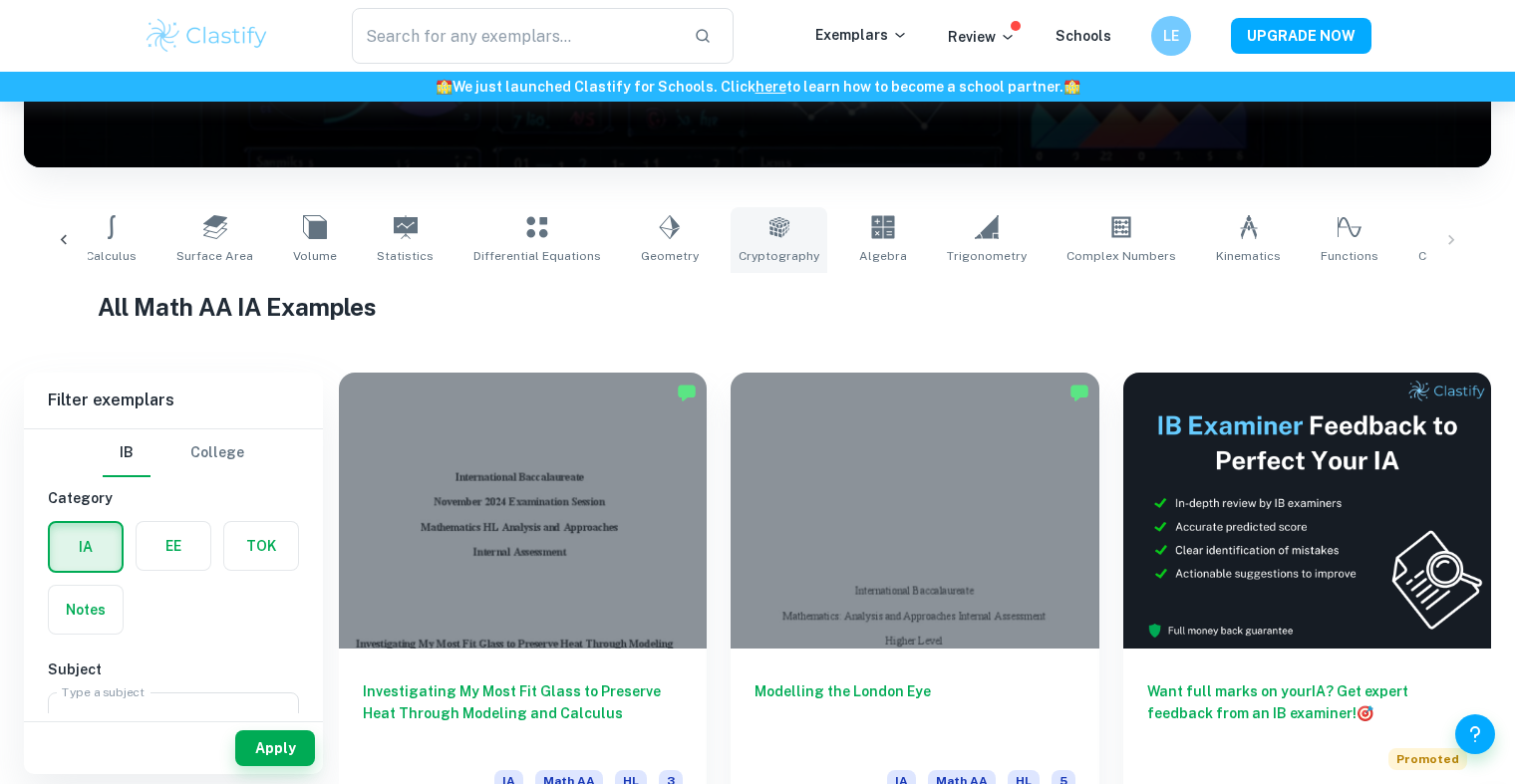click on "Cryptography" at bounding box center [778, 240] 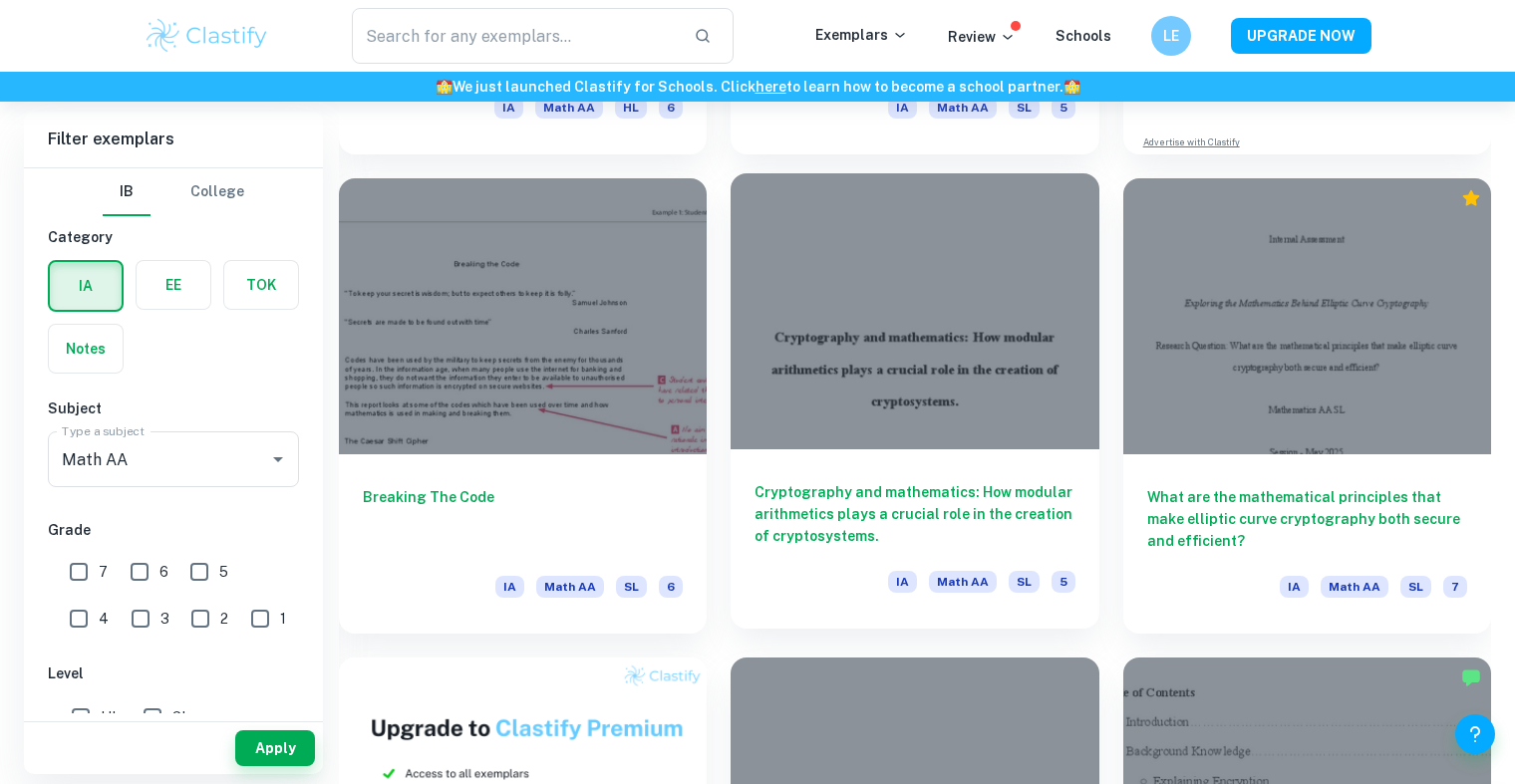 scroll, scrollTop: 996, scrollLeft: 0, axis: vertical 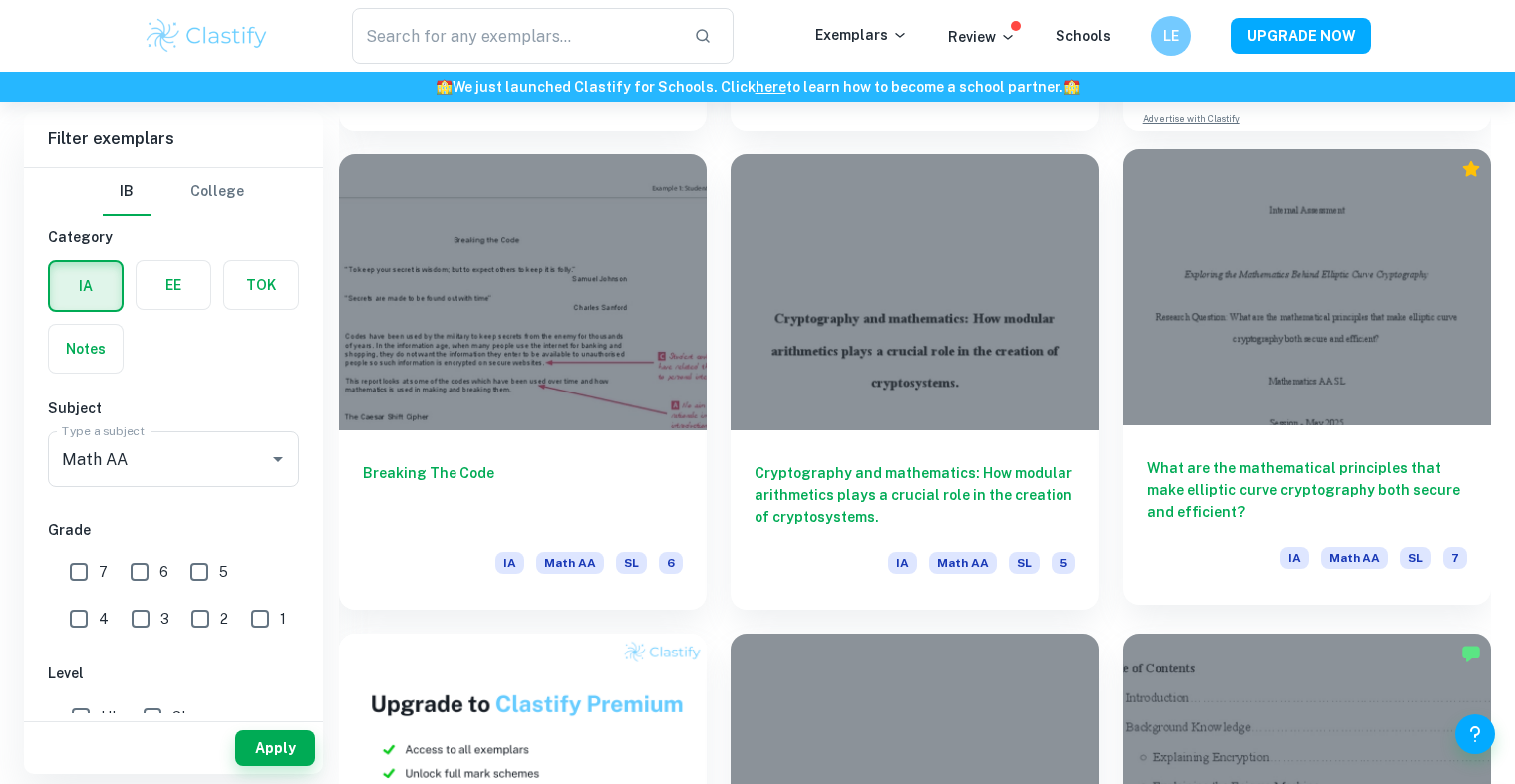 click at bounding box center (1307, 287) 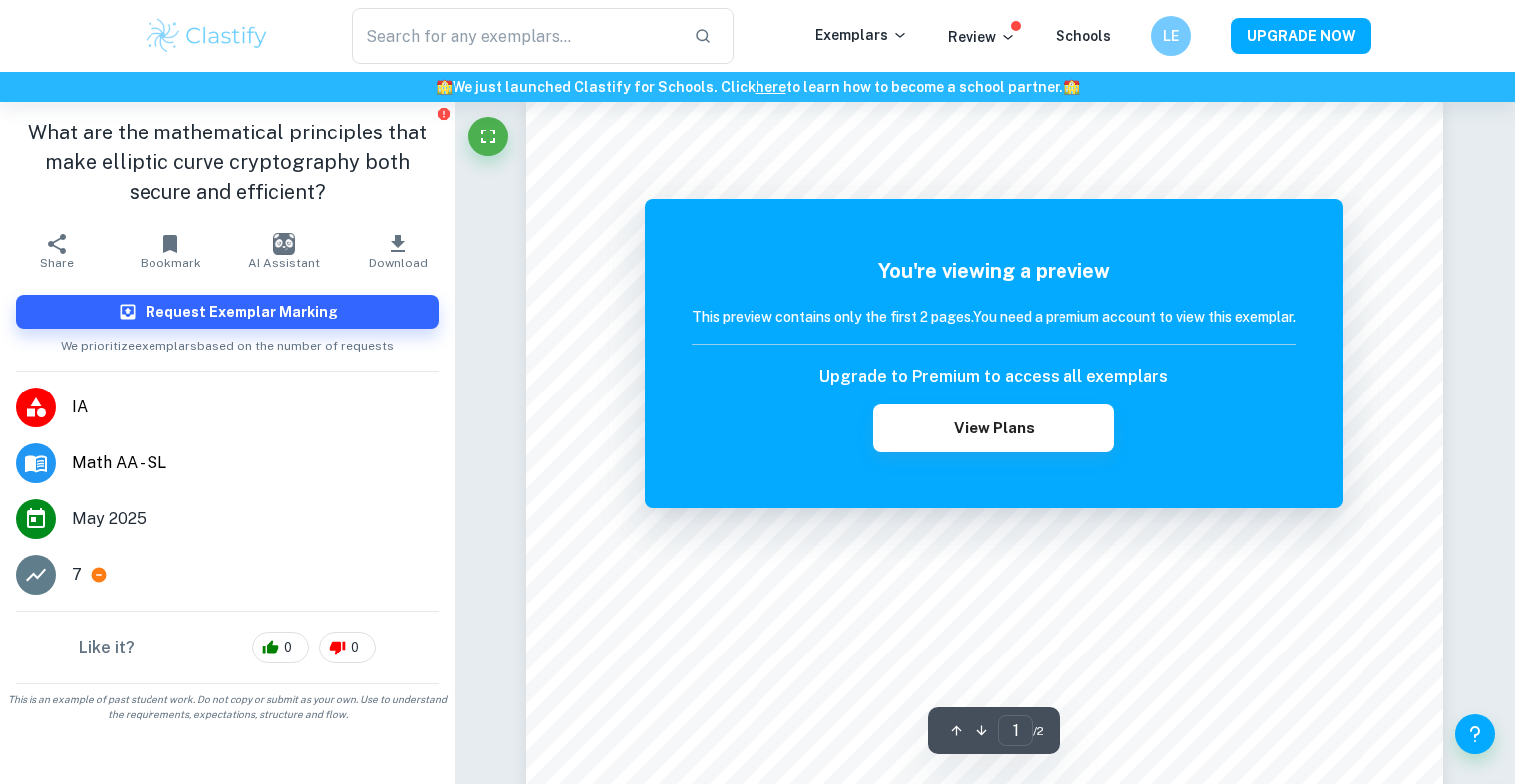 scroll, scrollTop: 0, scrollLeft: 0, axis: both 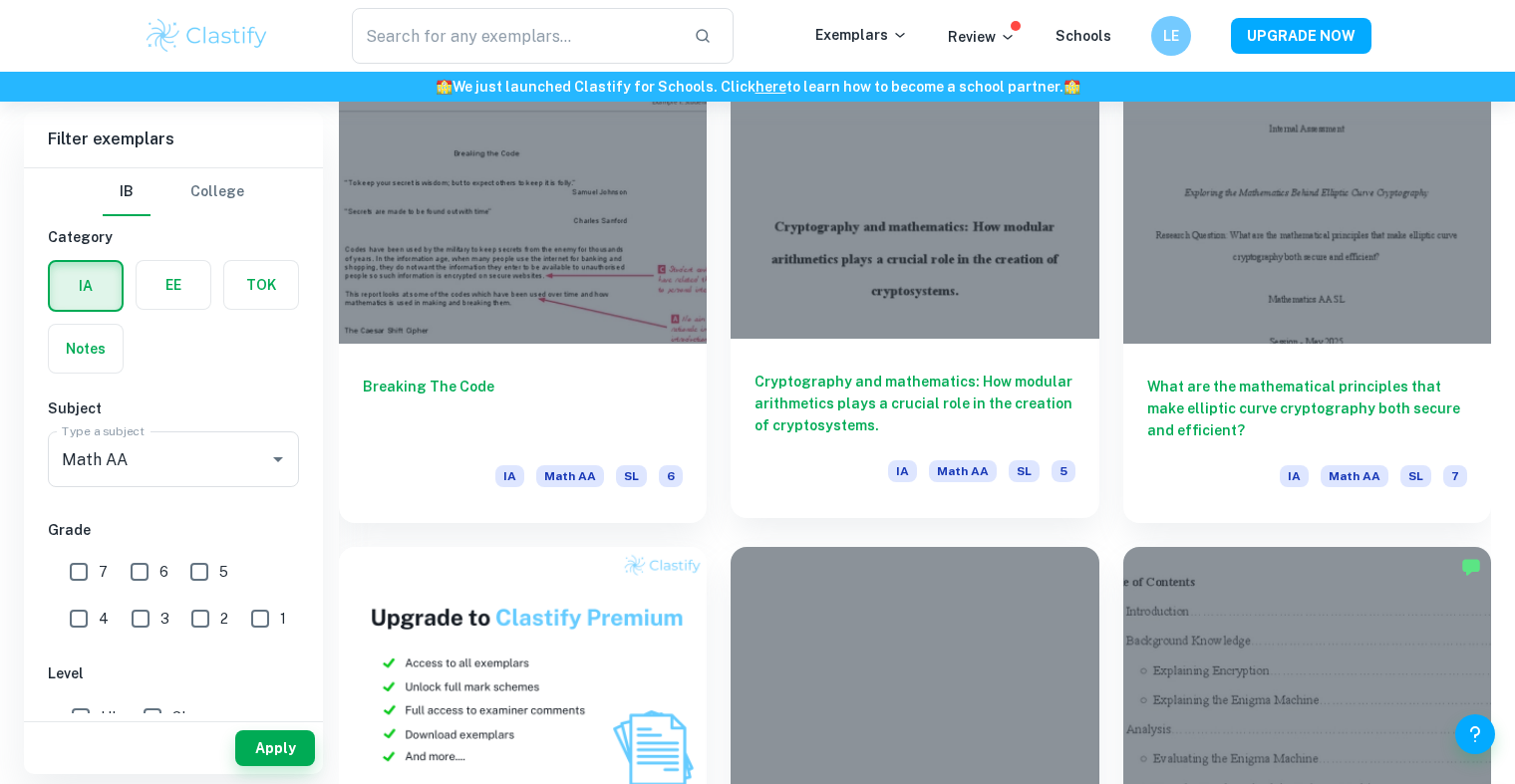 click at bounding box center [914, 200] 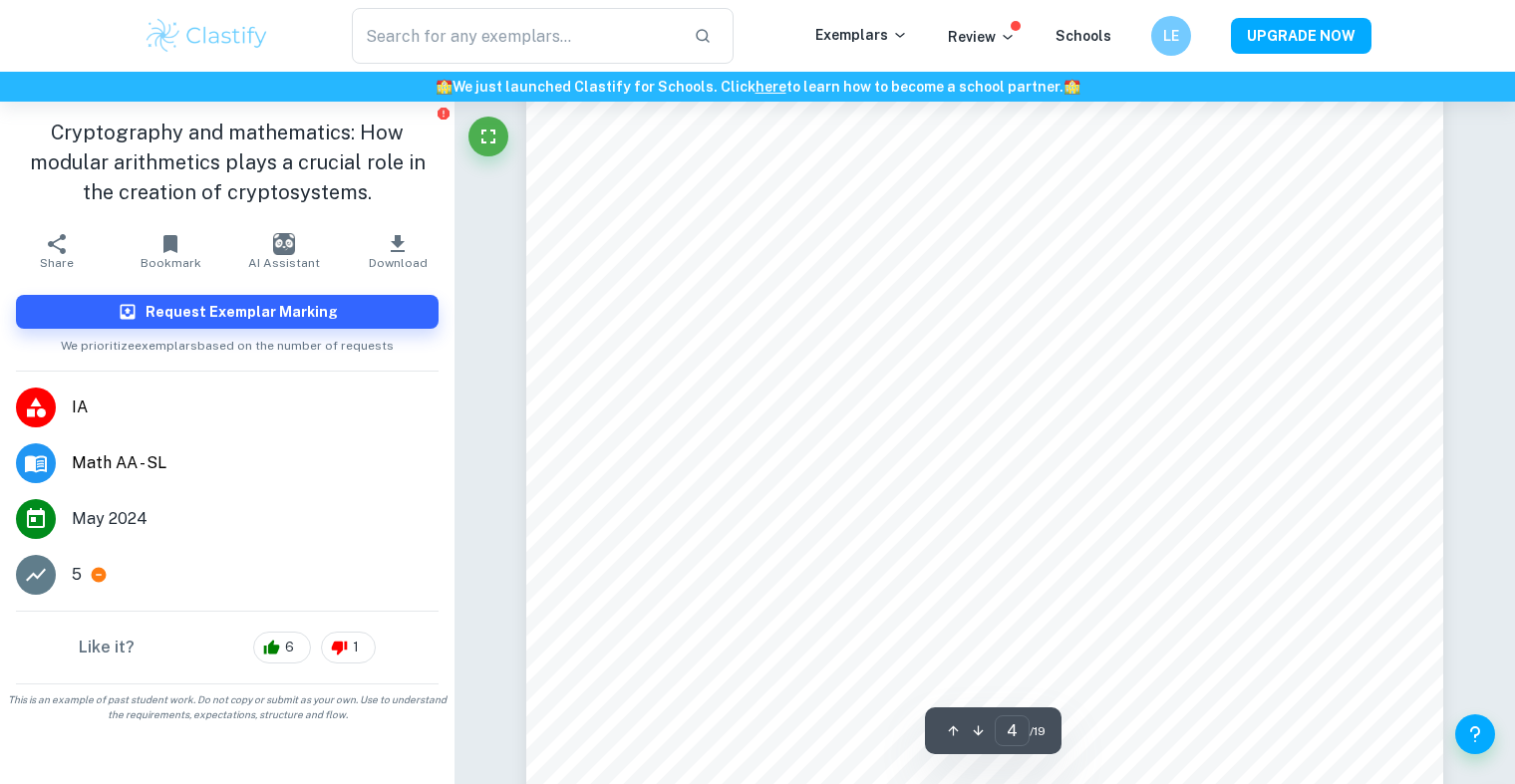 scroll, scrollTop: 4483, scrollLeft: 0, axis: vertical 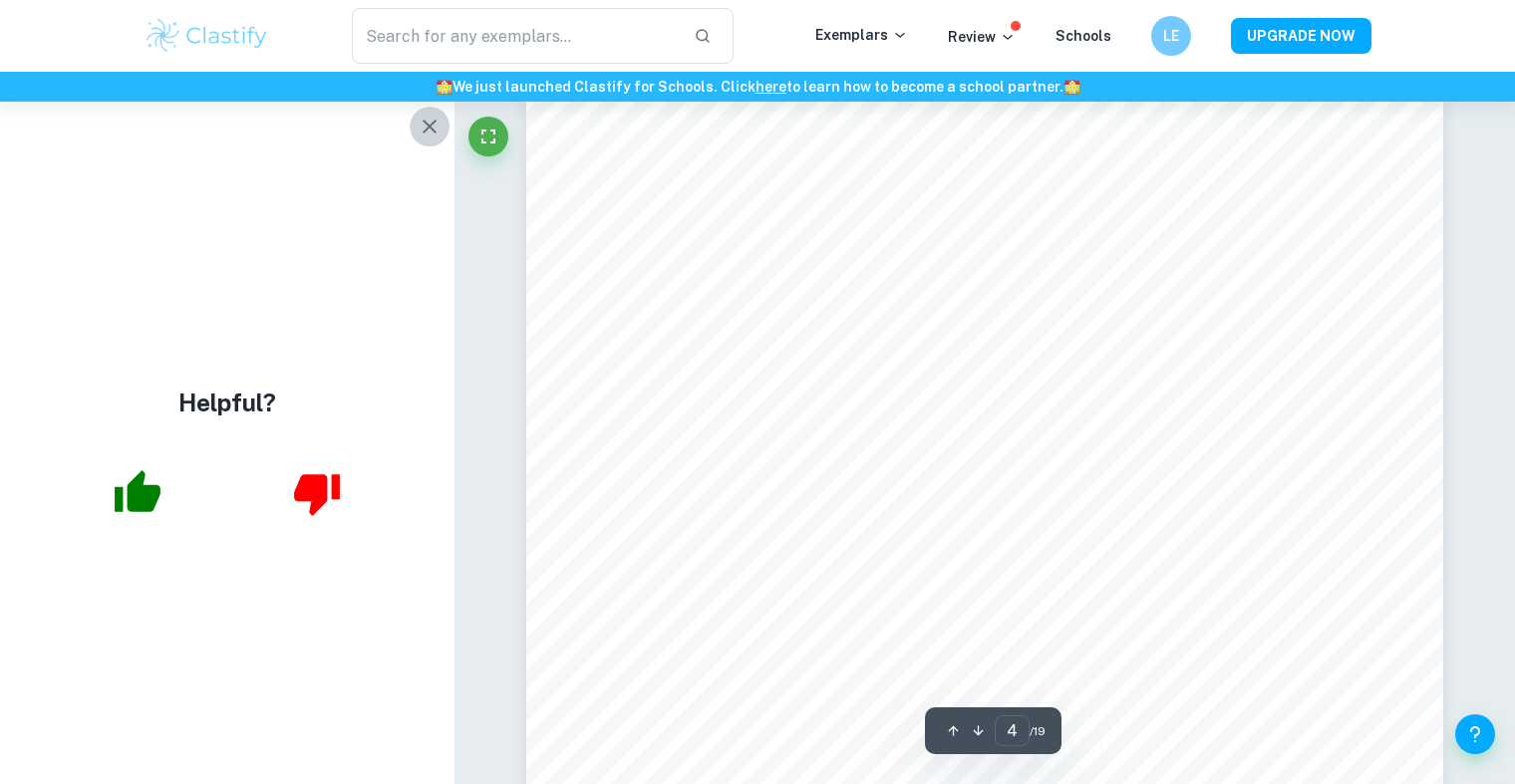 click at bounding box center (430, 127) 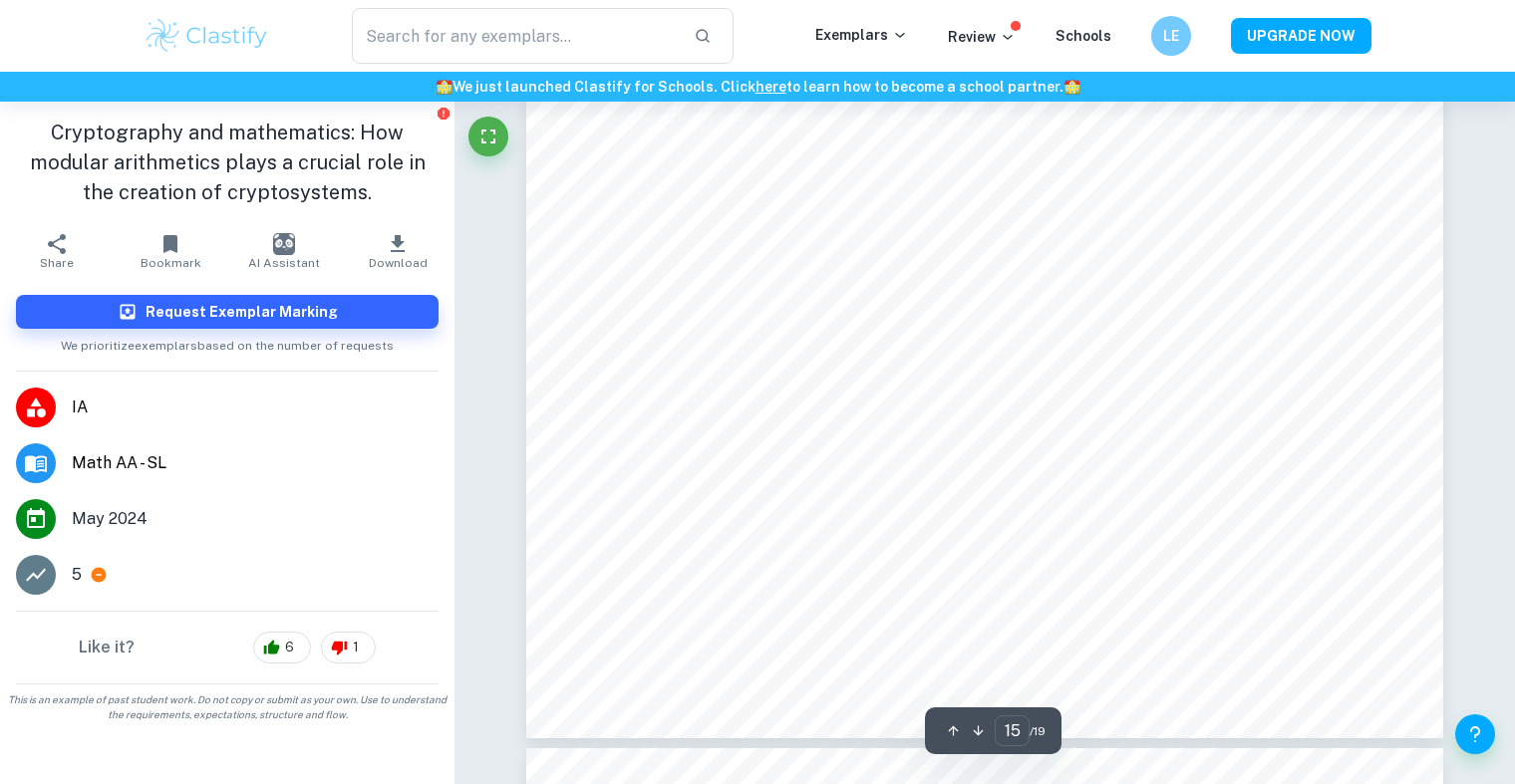 scroll, scrollTop: 19625, scrollLeft: 0, axis: vertical 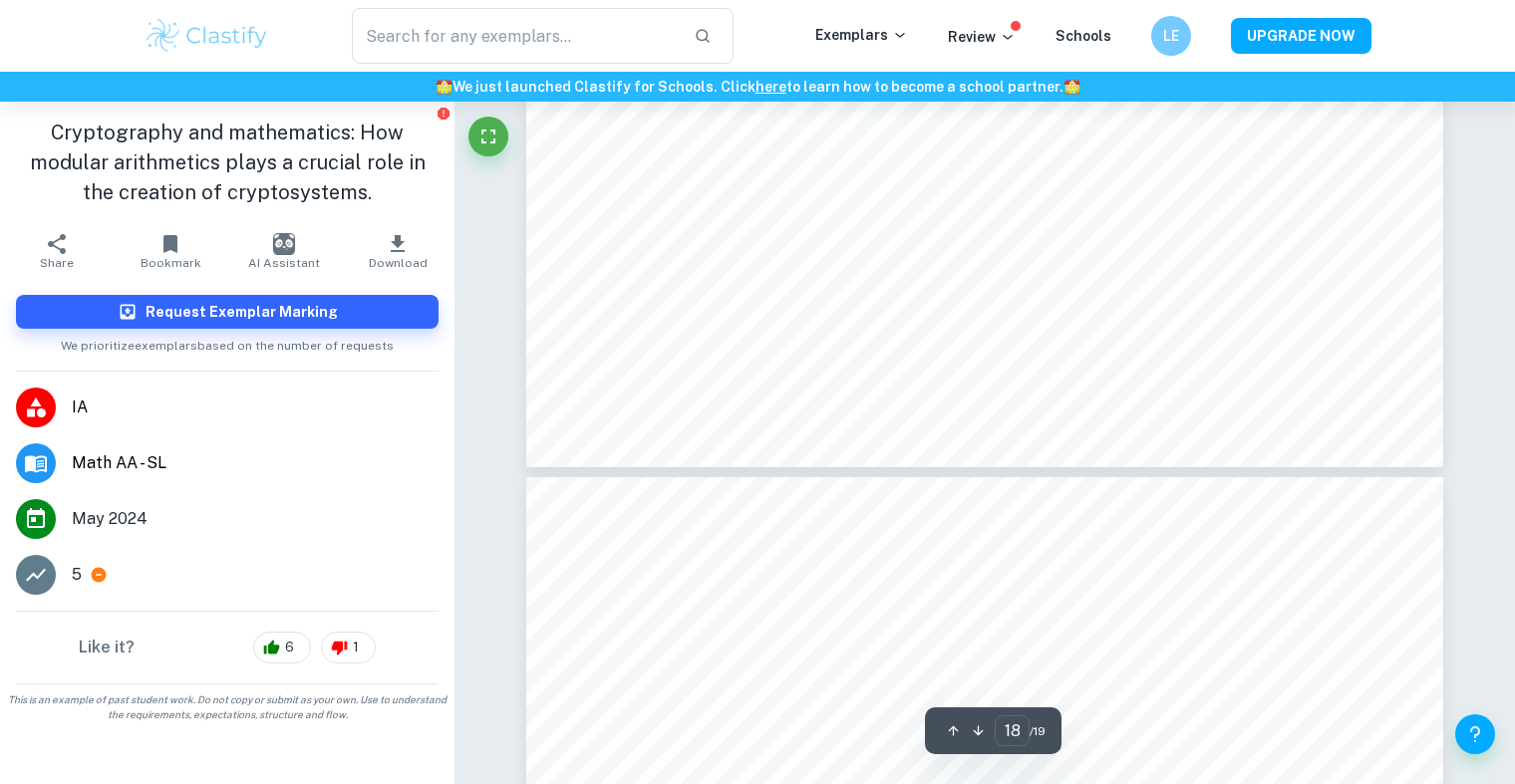 type on "19" 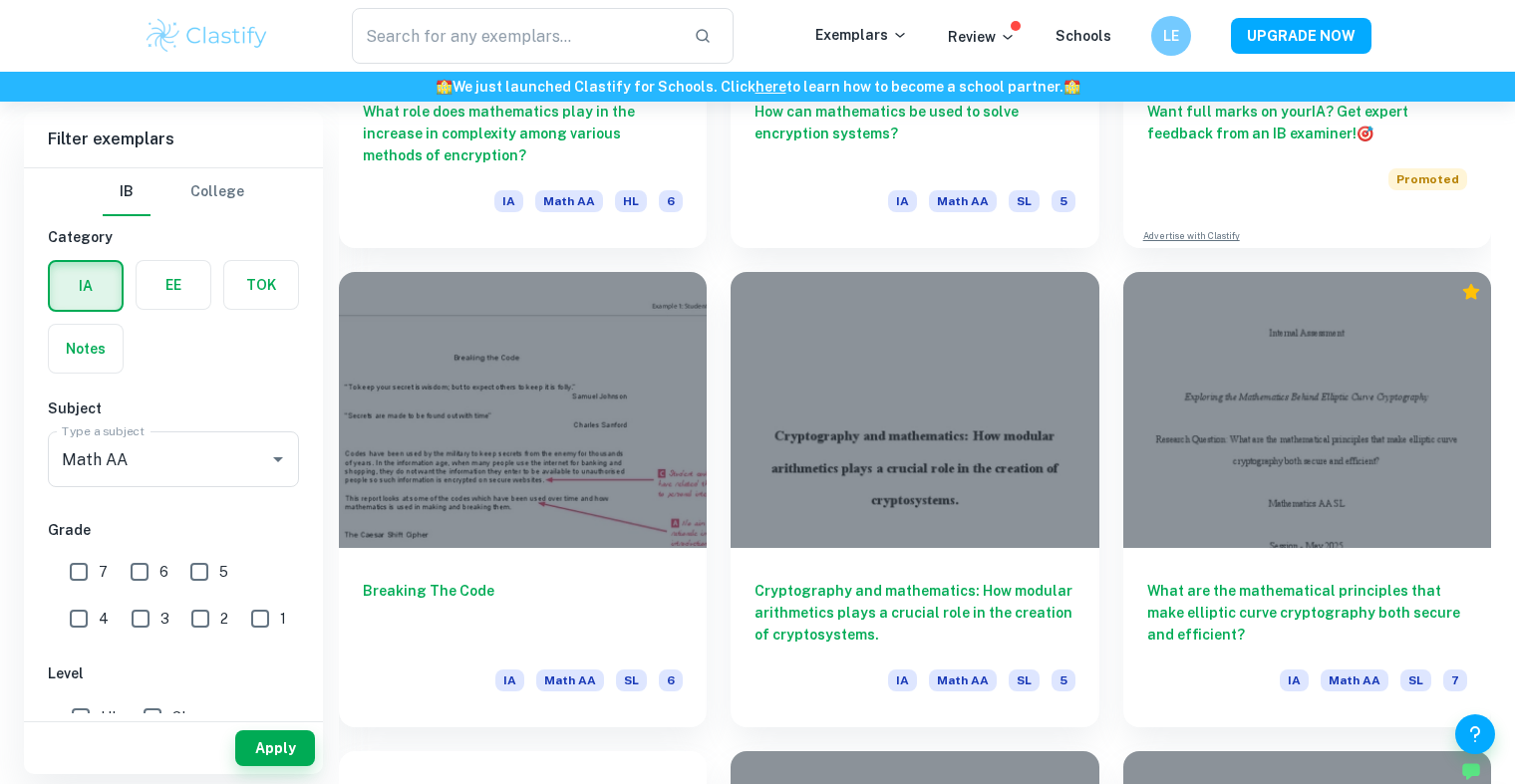 scroll, scrollTop: 884, scrollLeft: 0, axis: vertical 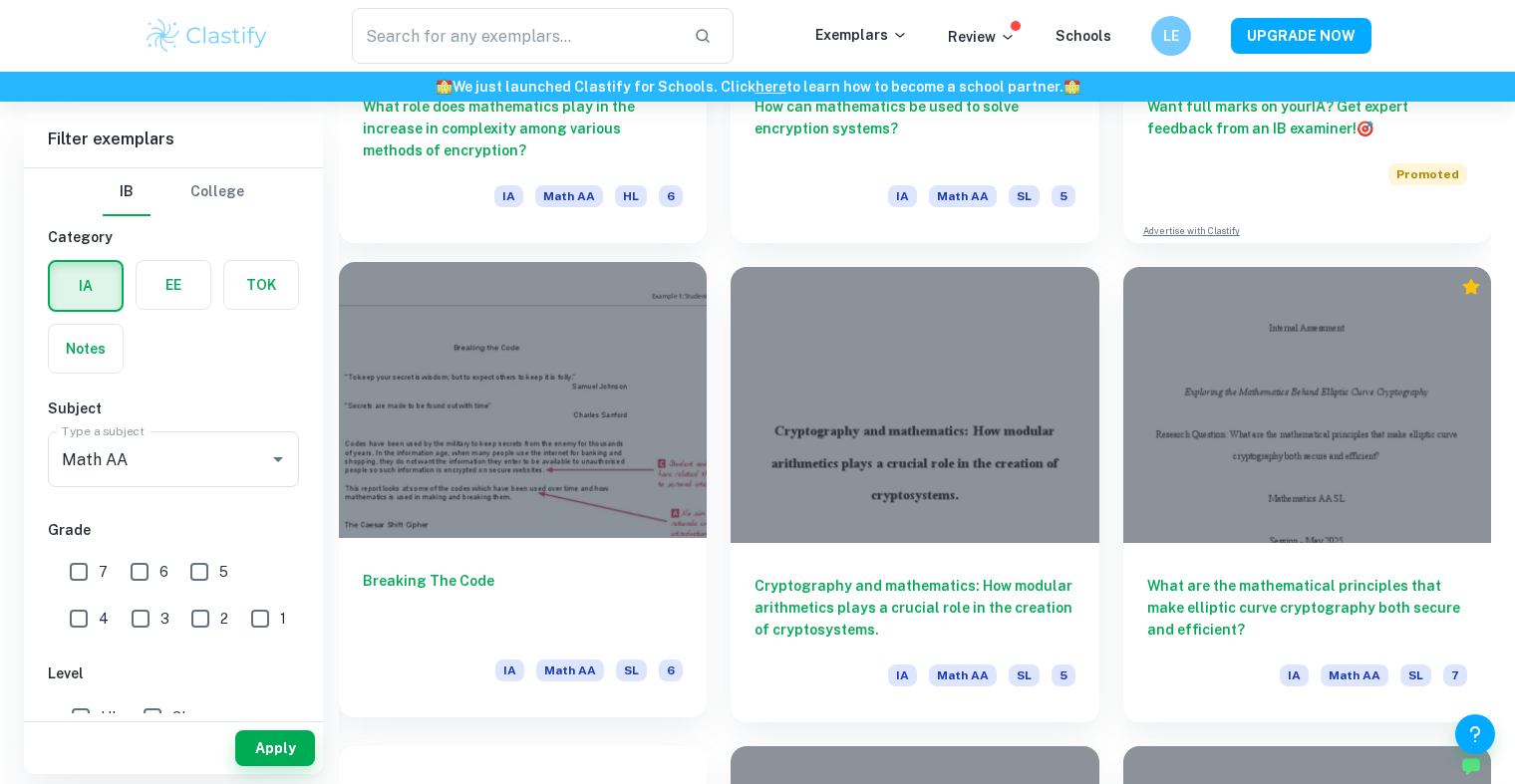 click at bounding box center [522, 399] 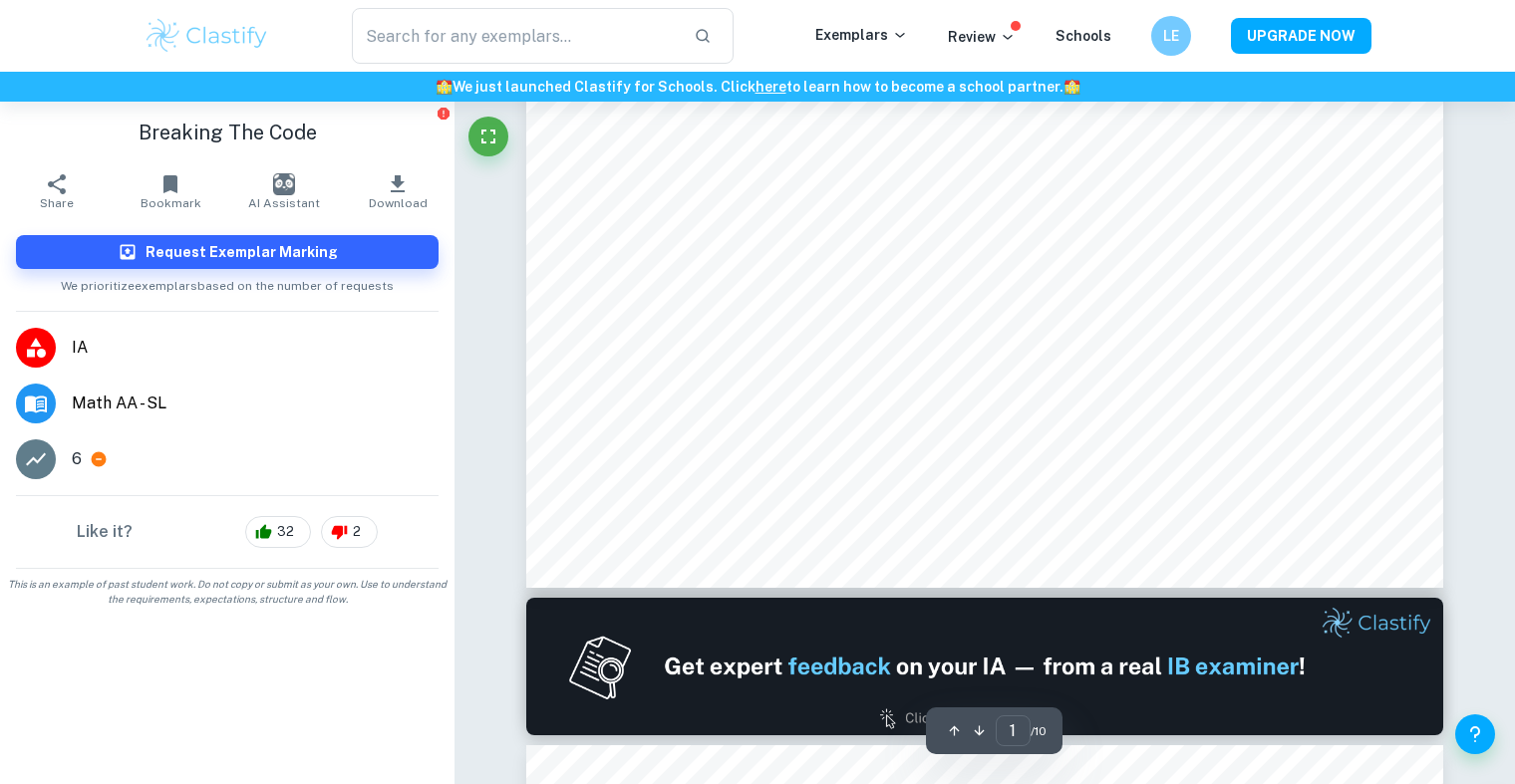 scroll, scrollTop: 797, scrollLeft: 0, axis: vertical 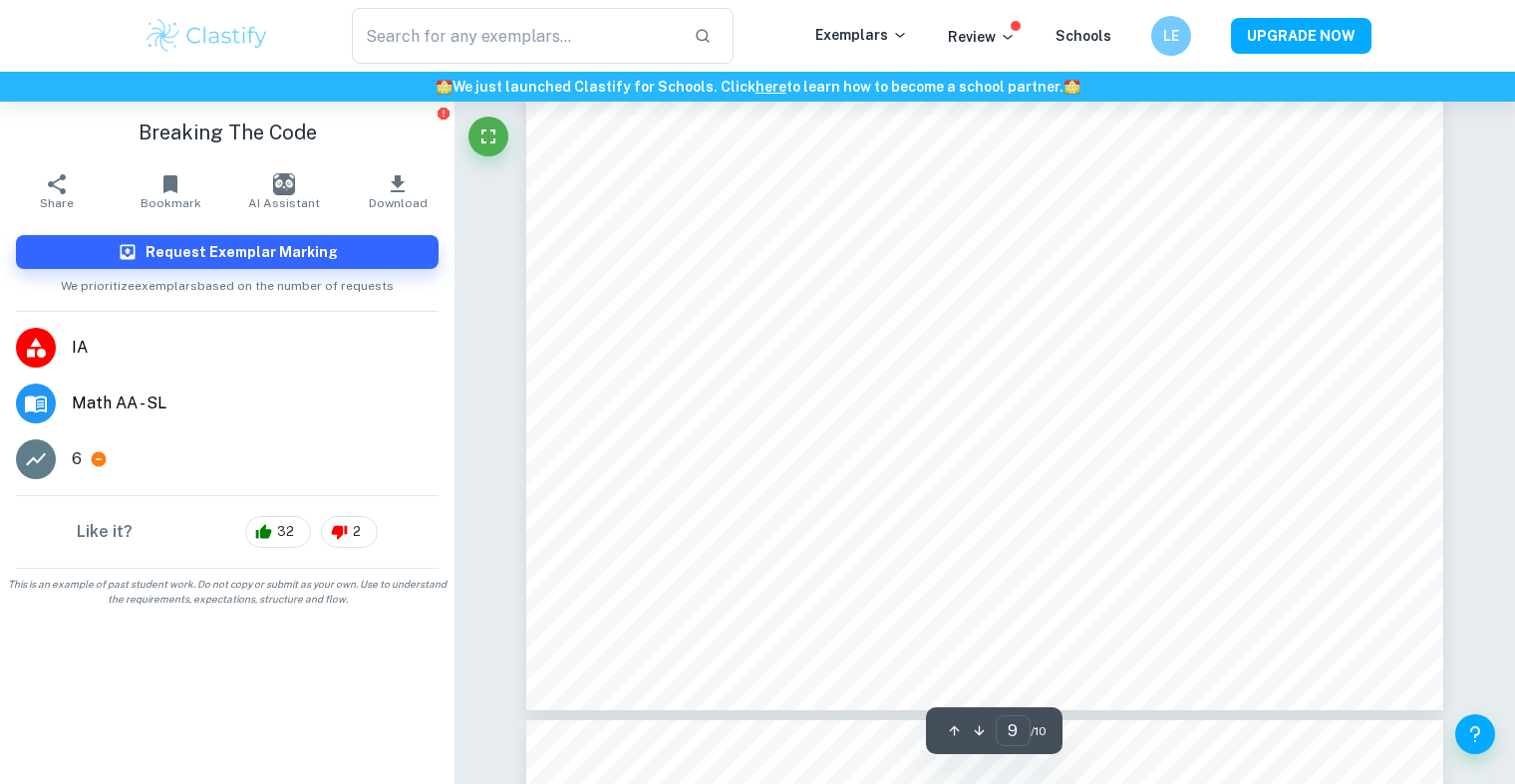 type on "10" 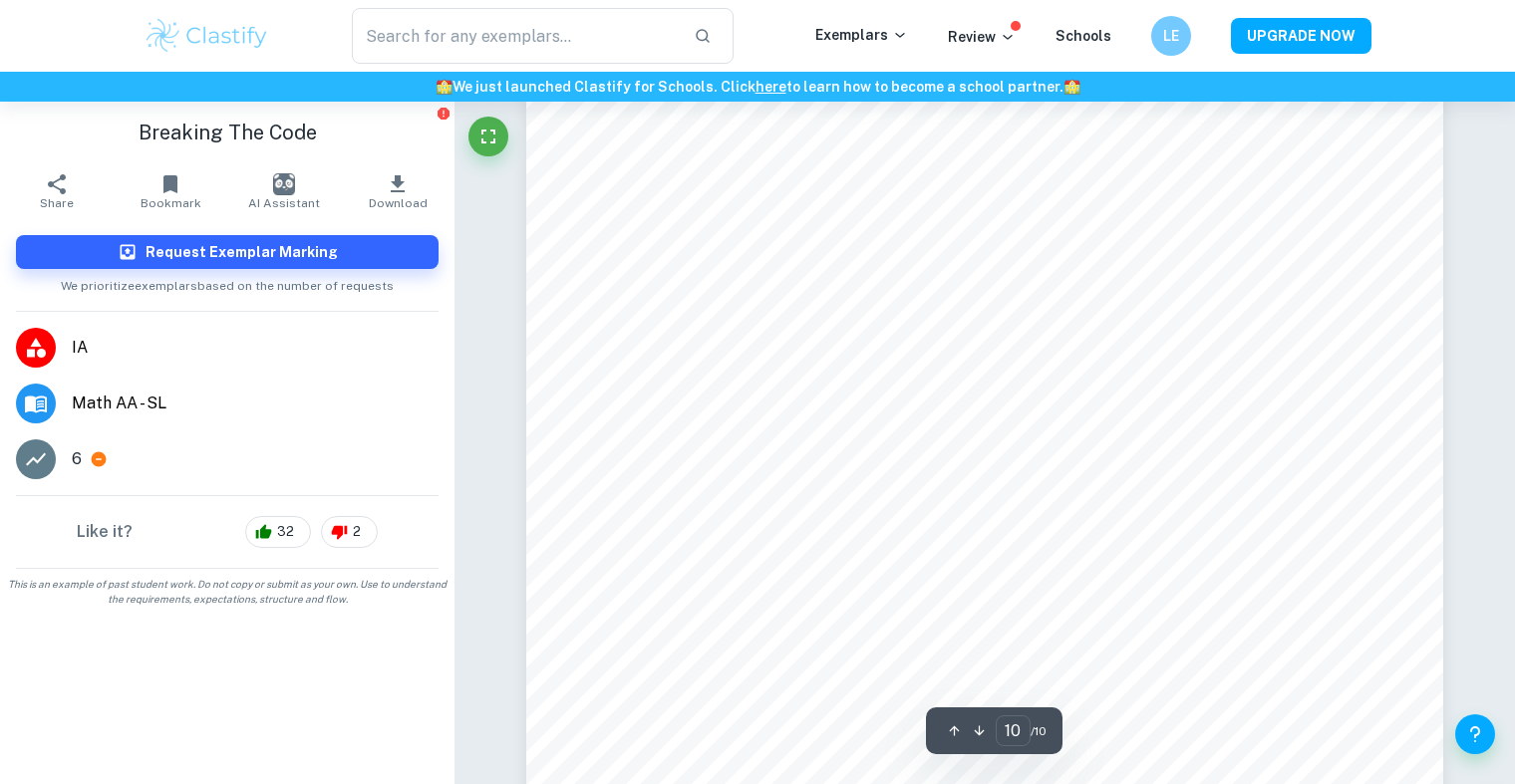 scroll, scrollTop: 12252, scrollLeft: 0, axis: vertical 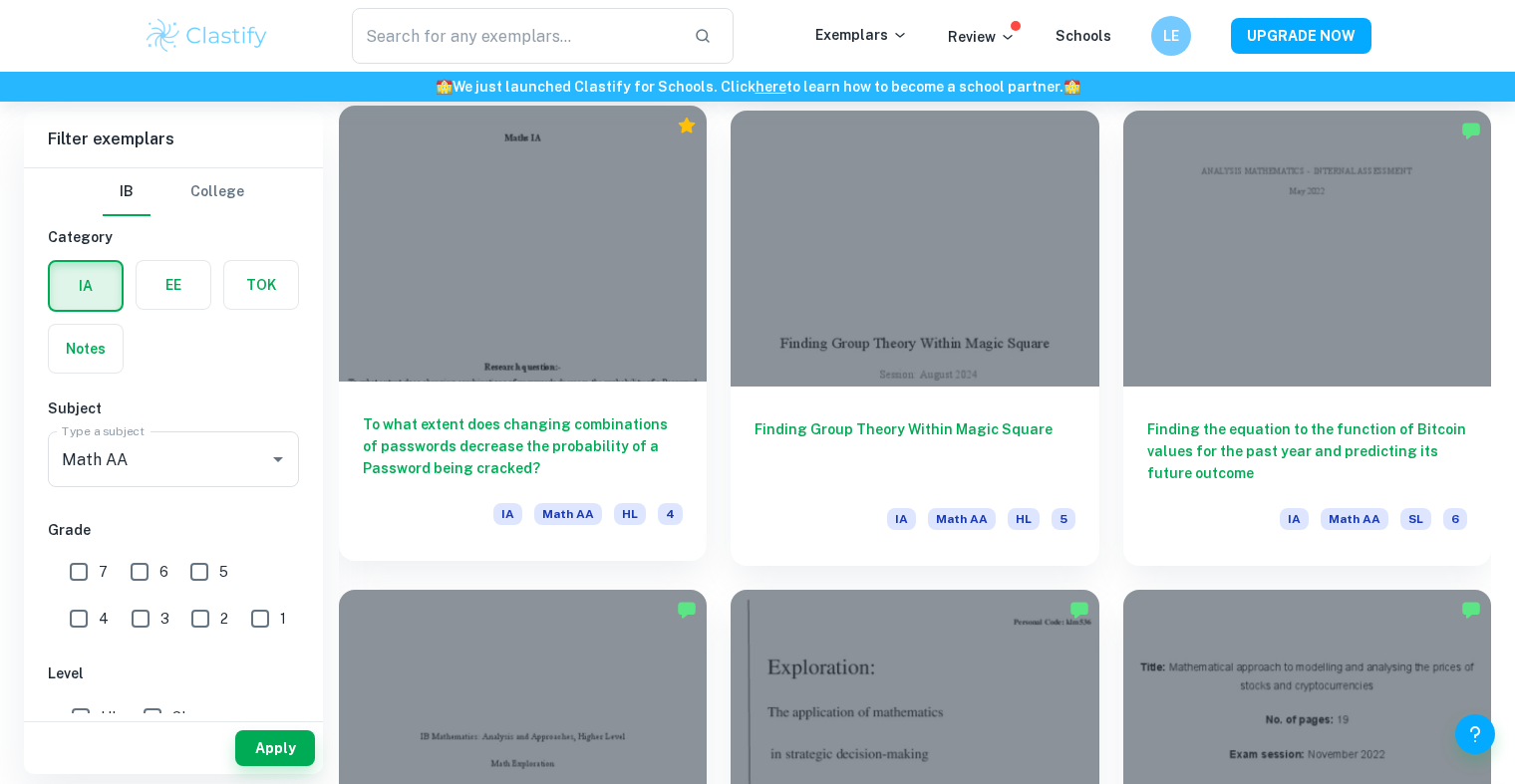 click at bounding box center (522, 243) 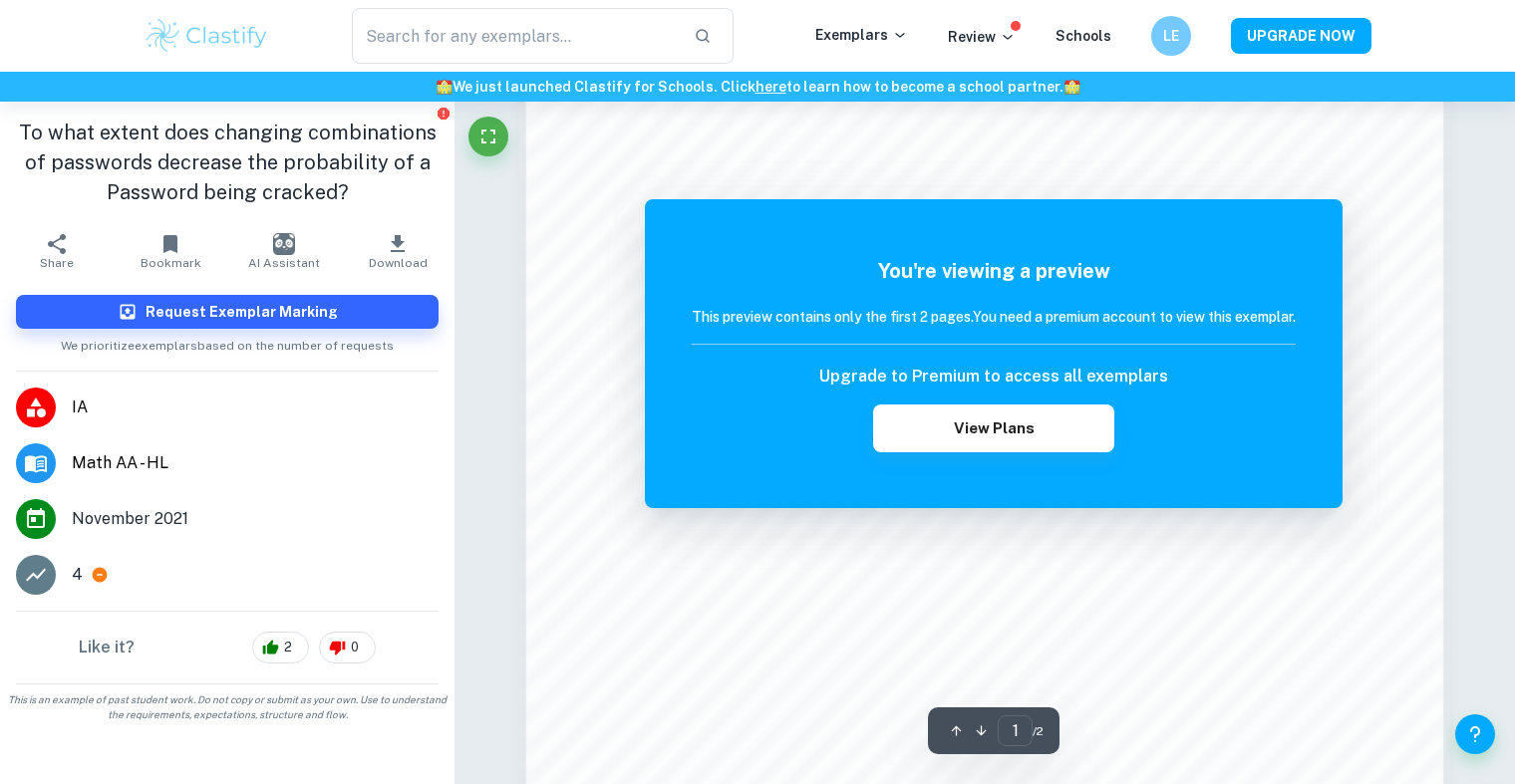 scroll, scrollTop: 1694, scrollLeft: 0, axis: vertical 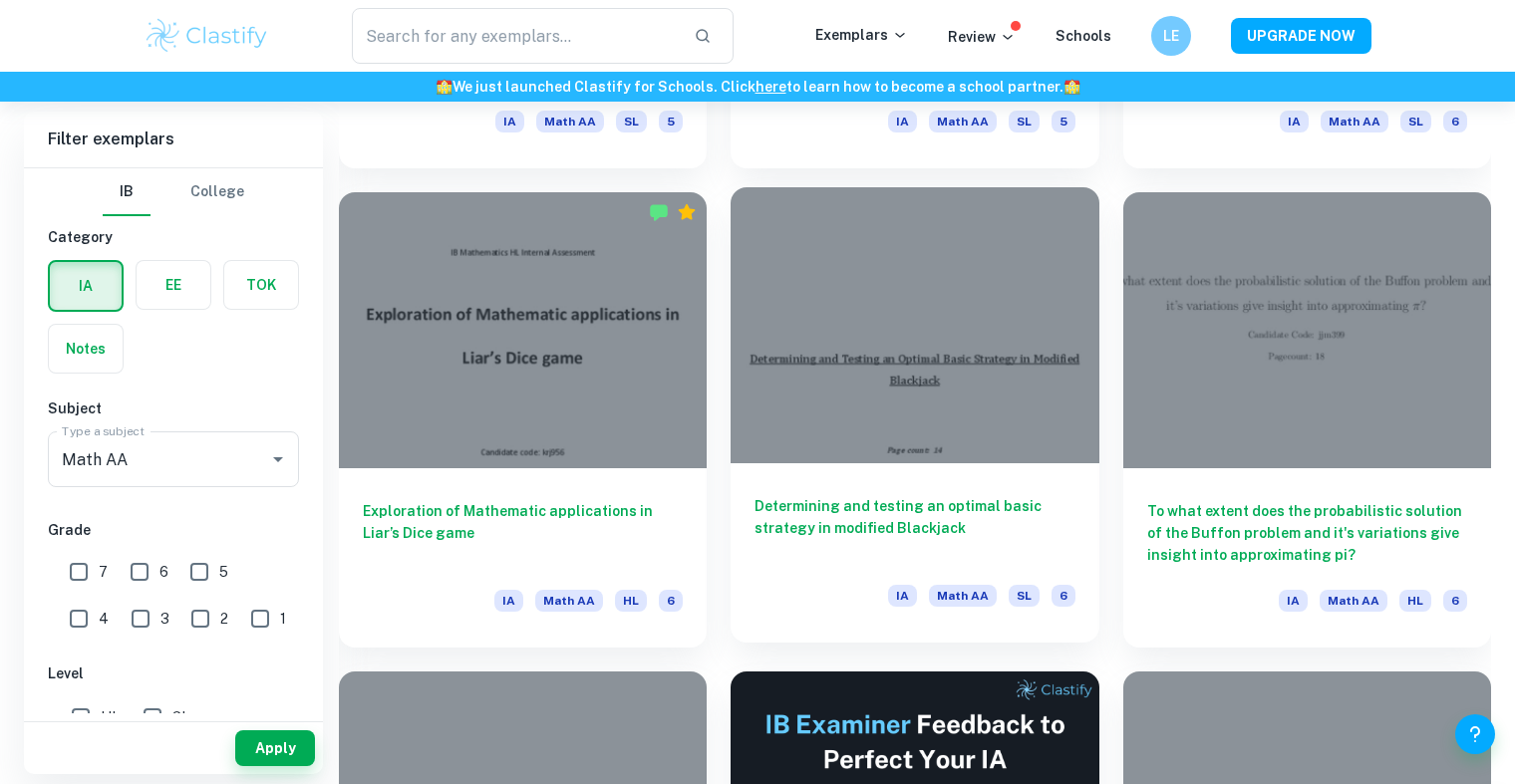 click at bounding box center [914, 325] 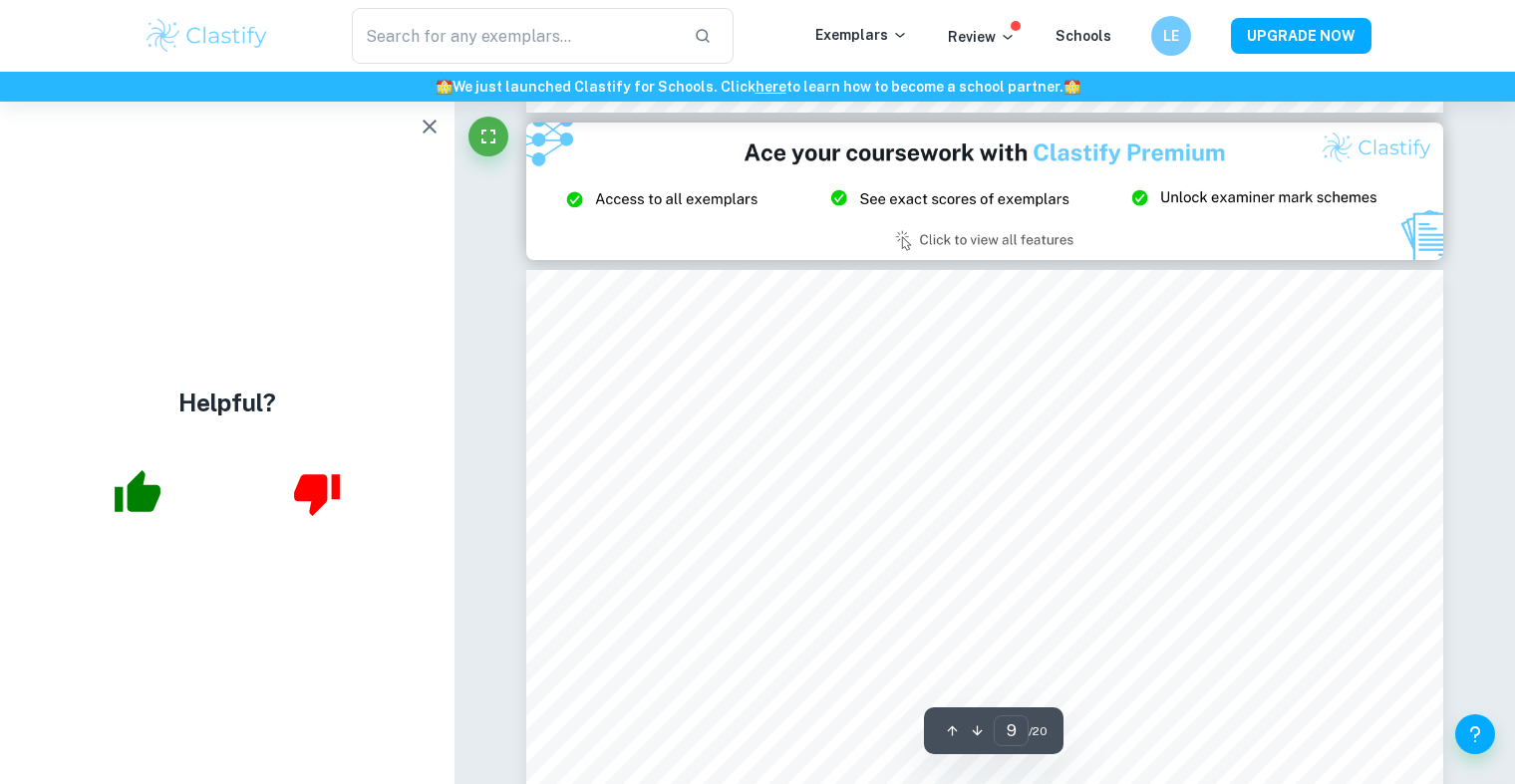 scroll, scrollTop: 10958, scrollLeft: 0, axis: vertical 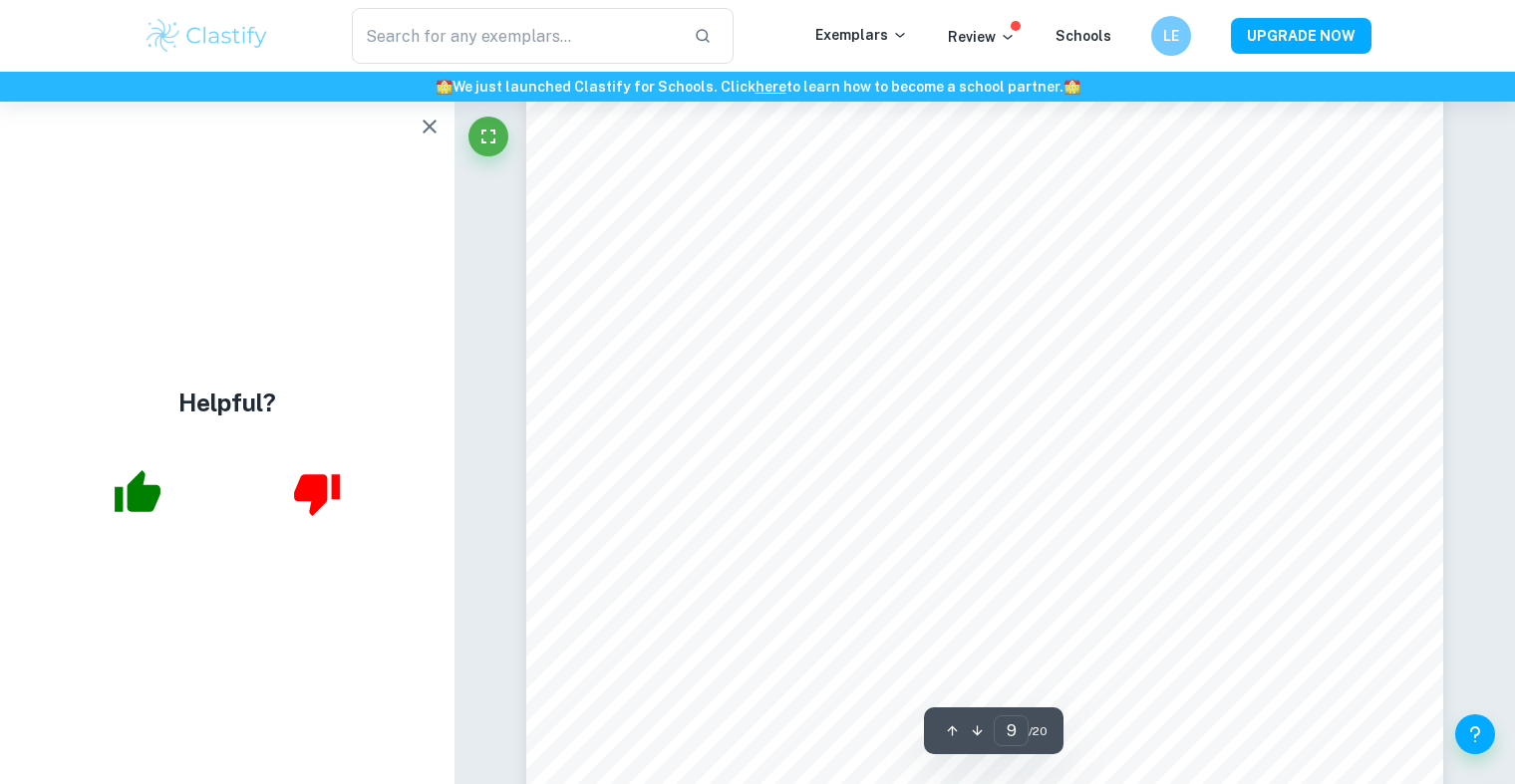 click 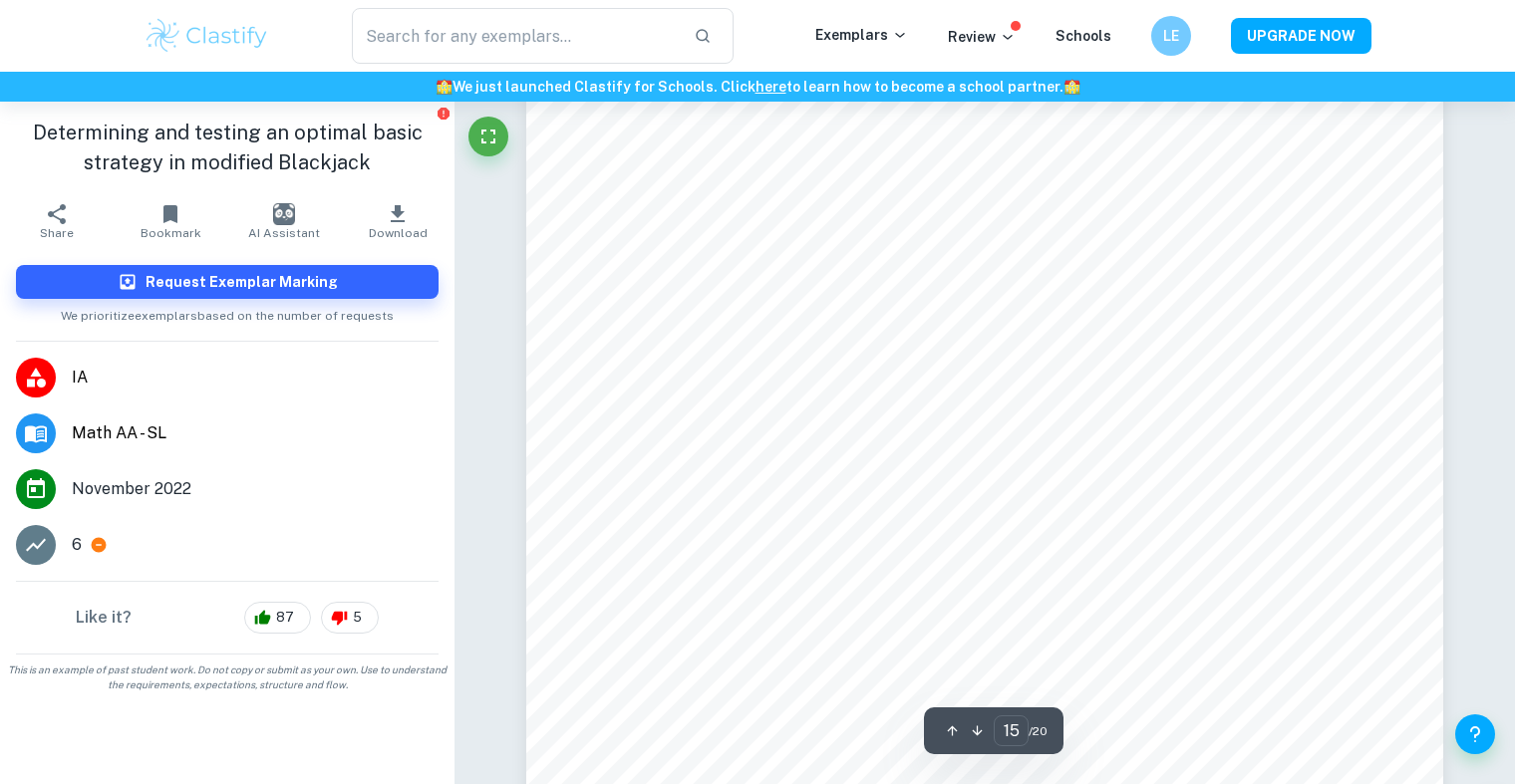 scroll, scrollTop: 19226, scrollLeft: 0, axis: vertical 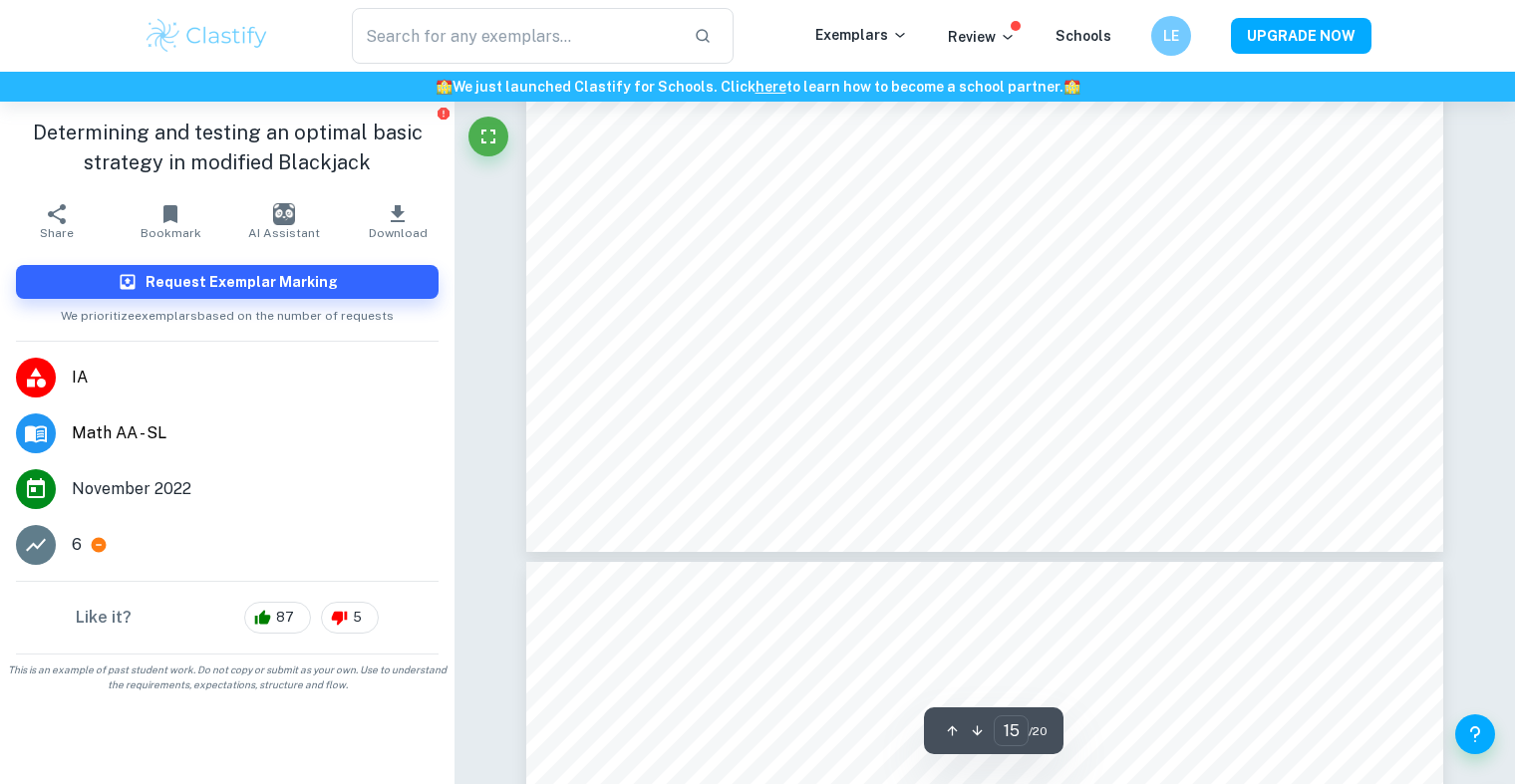 type on "16" 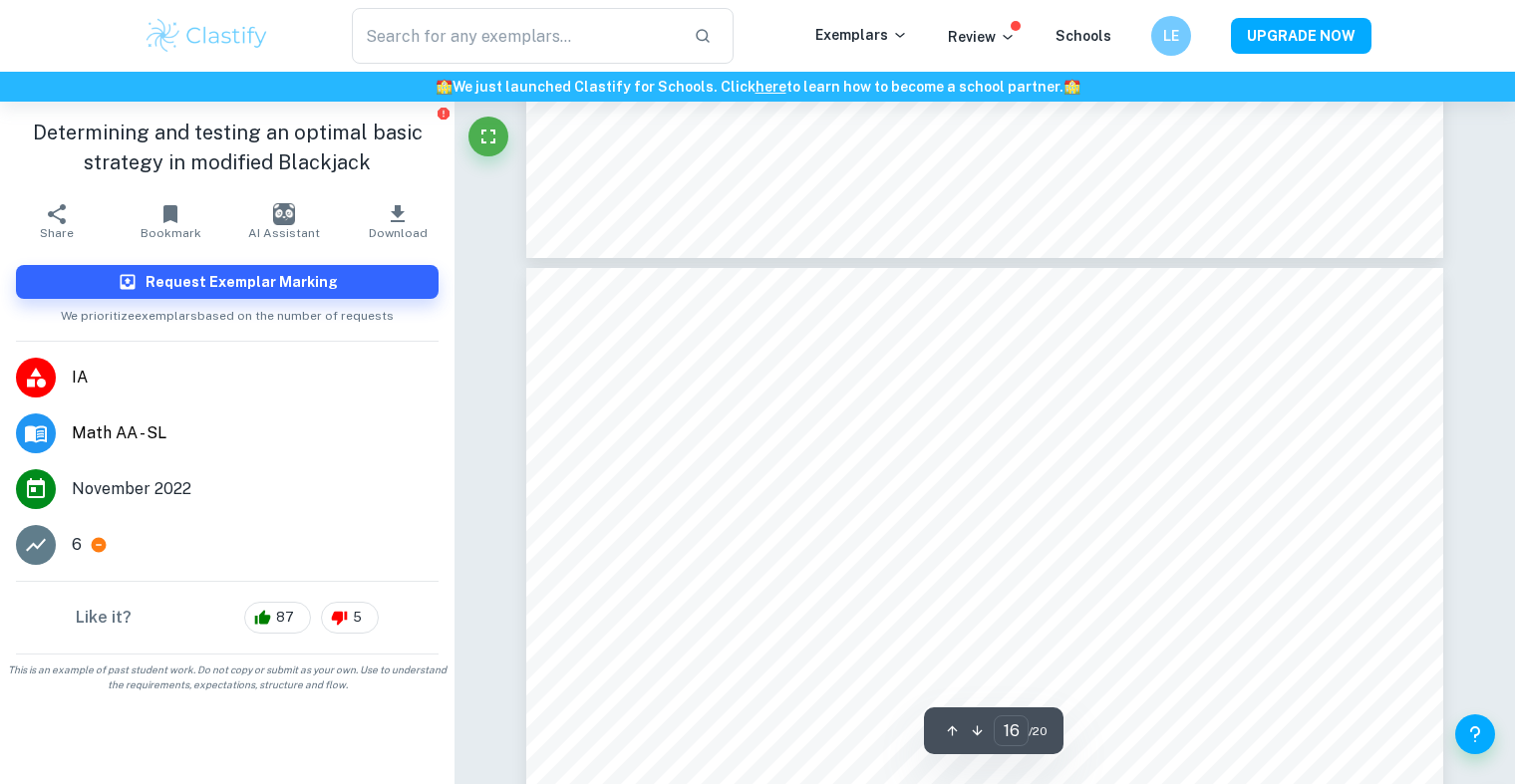scroll, scrollTop: 20223, scrollLeft: 0, axis: vertical 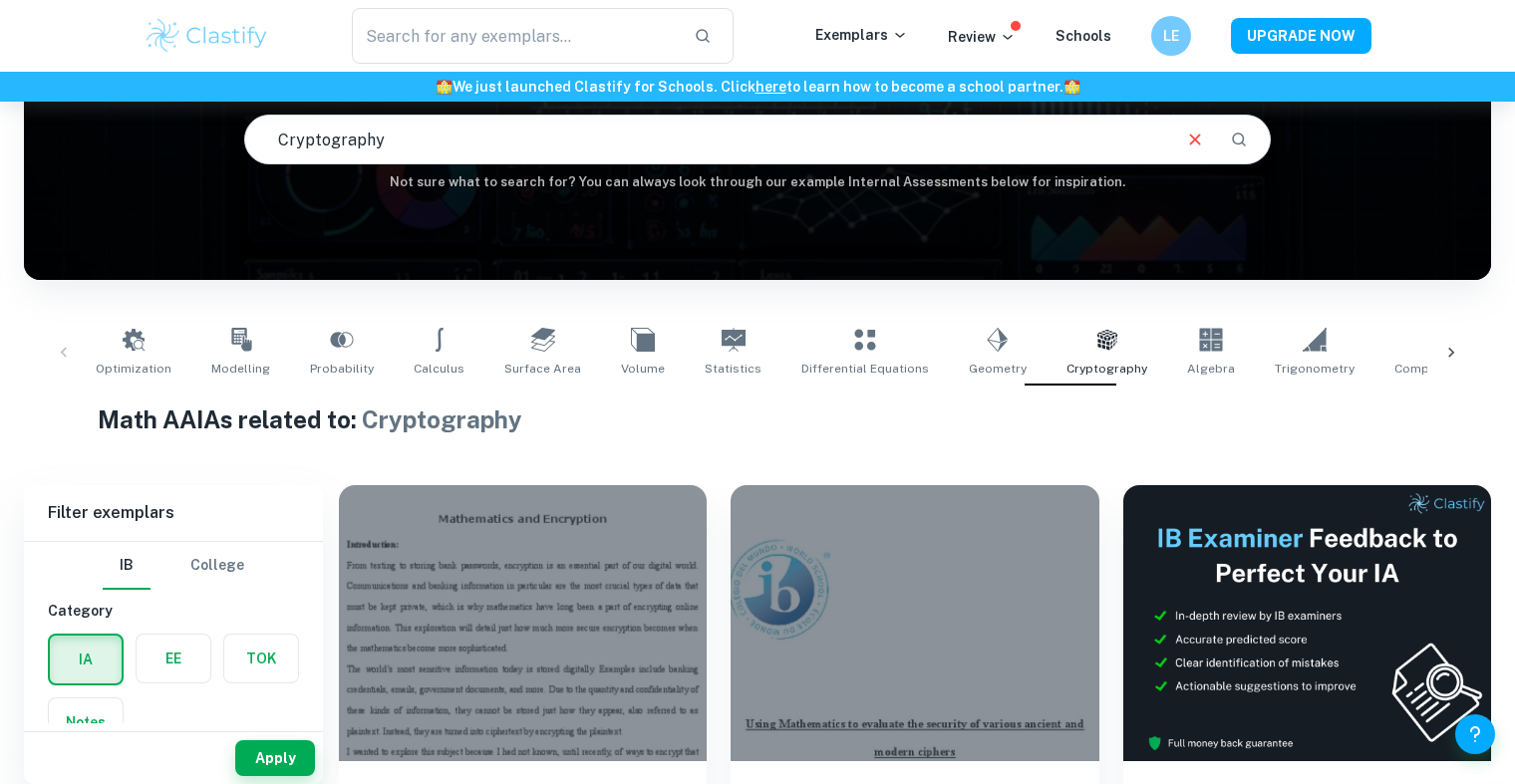 click on "Optimization Modelling Probability Calculus Surface Area Volume Statistics Differential Equations Geometry Cryptography Algebra Trigonometry Complex Numbers Kinematics Functions Correlation" at bounding box center [758, 353] 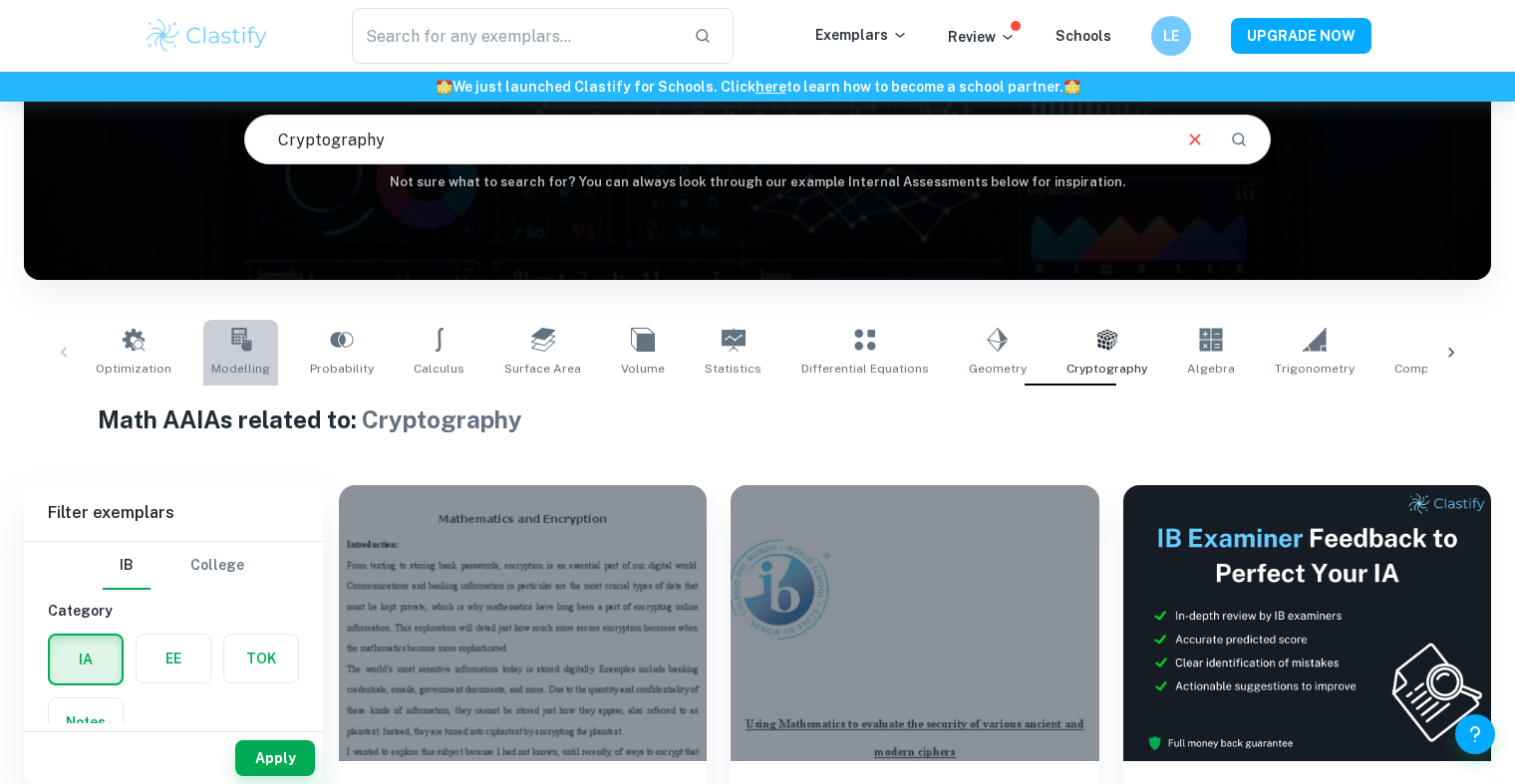 click on "Modelling" at bounding box center (240, 353) 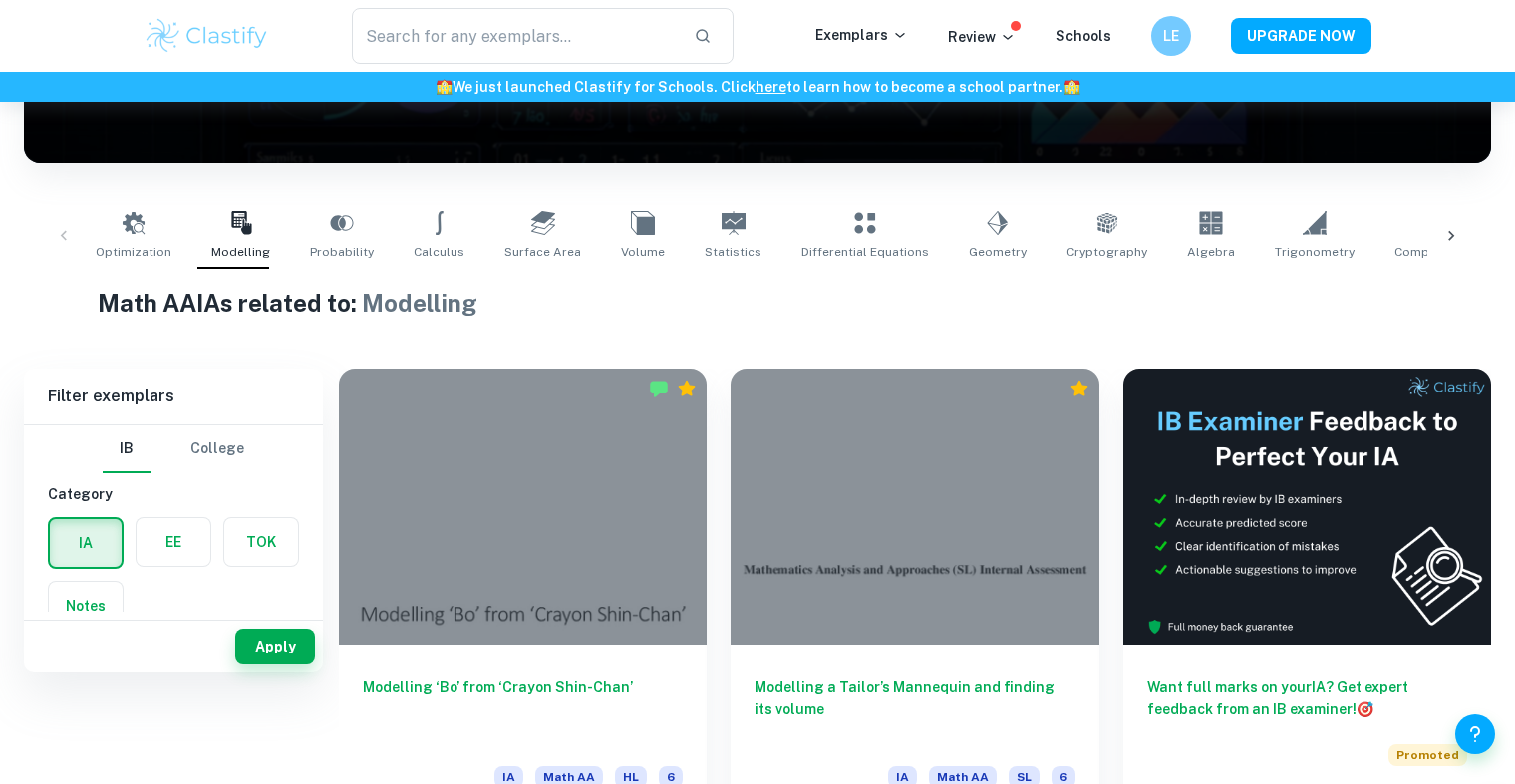 scroll, scrollTop: 186, scrollLeft: 0, axis: vertical 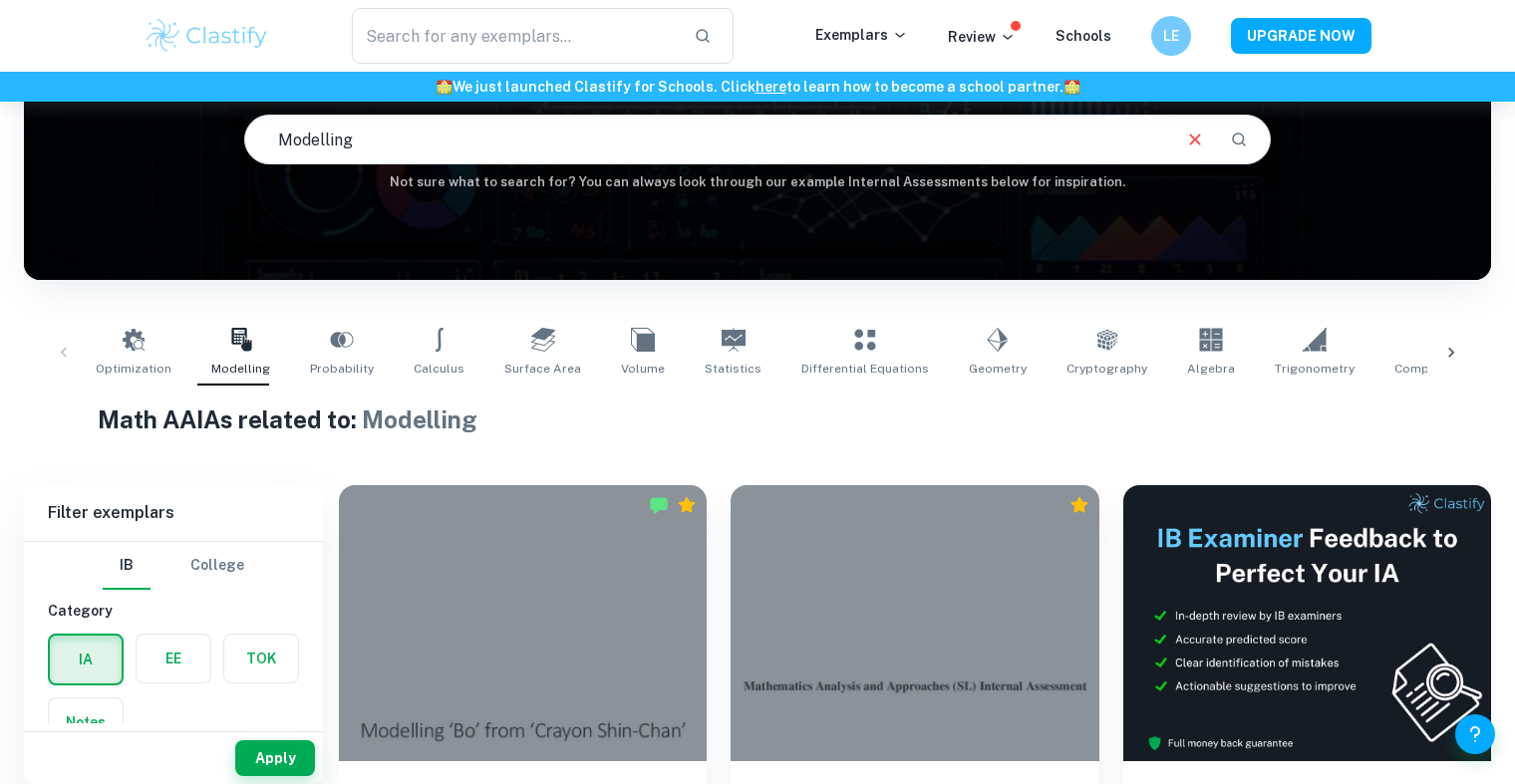 drag, startPoint x: 1203, startPoint y: 353, endPoint x: 928, endPoint y: 387, distance: 277.0938 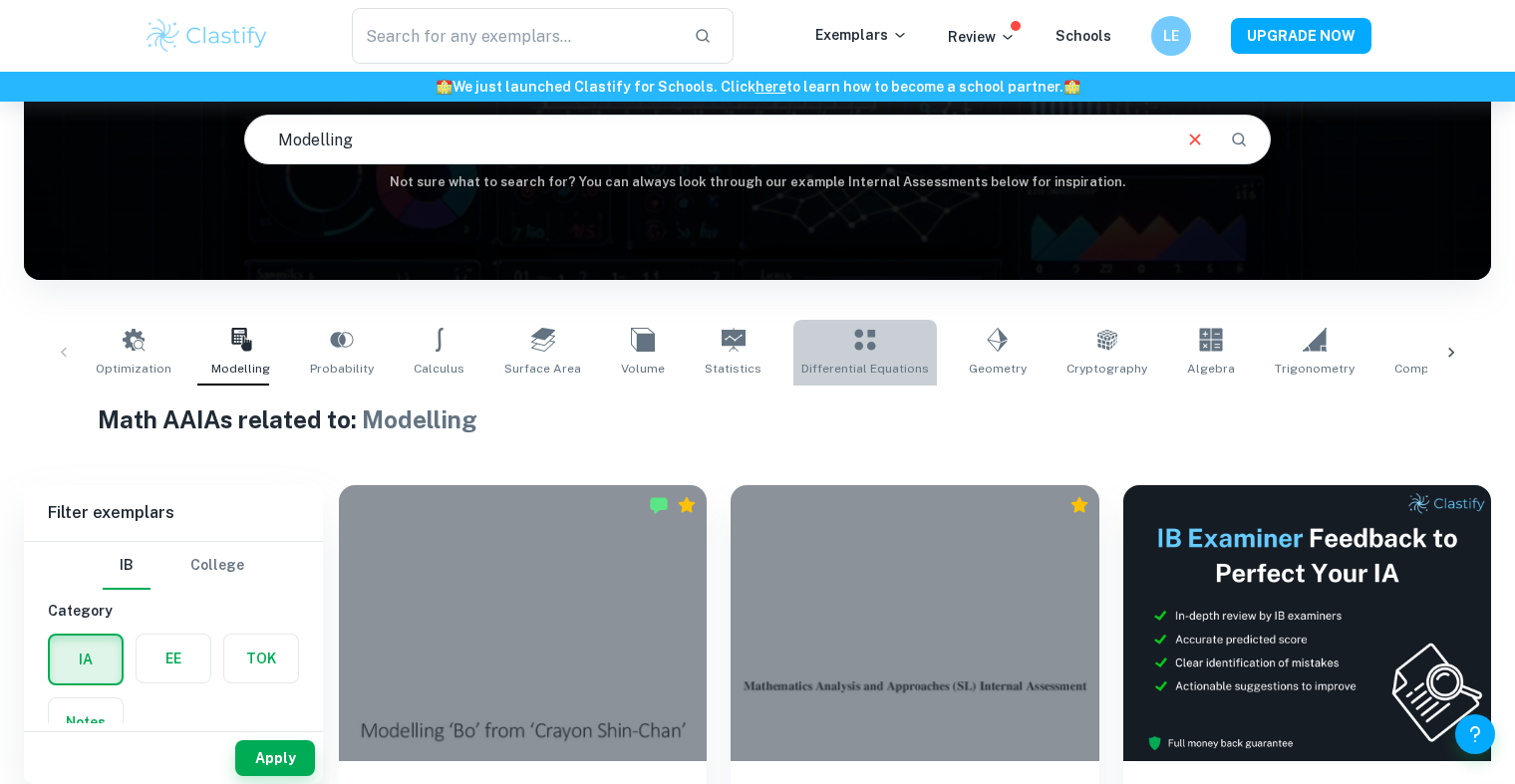 click on "Differential Equations" at bounding box center [865, 353] 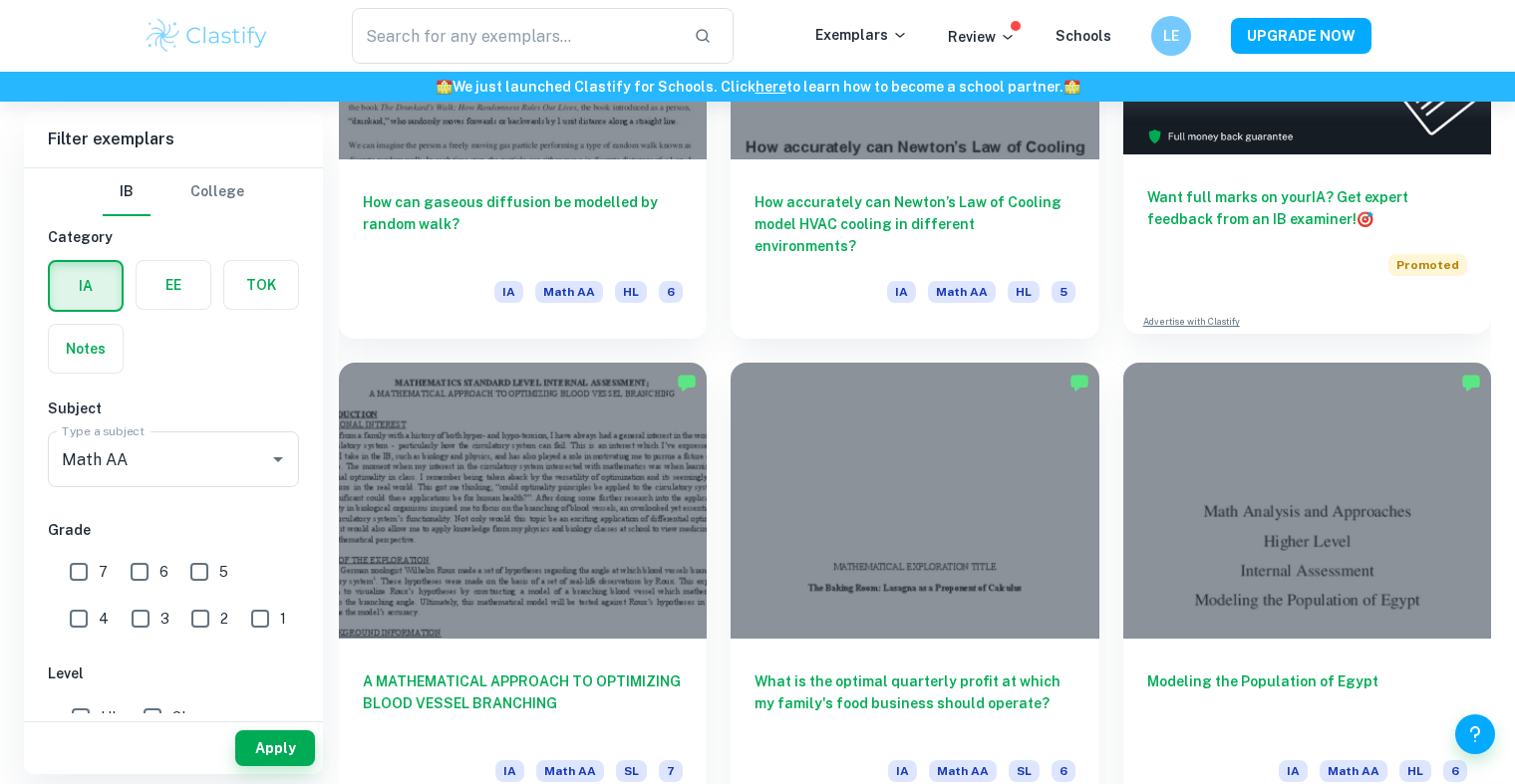 scroll, scrollTop: 7957, scrollLeft: 0, axis: vertical 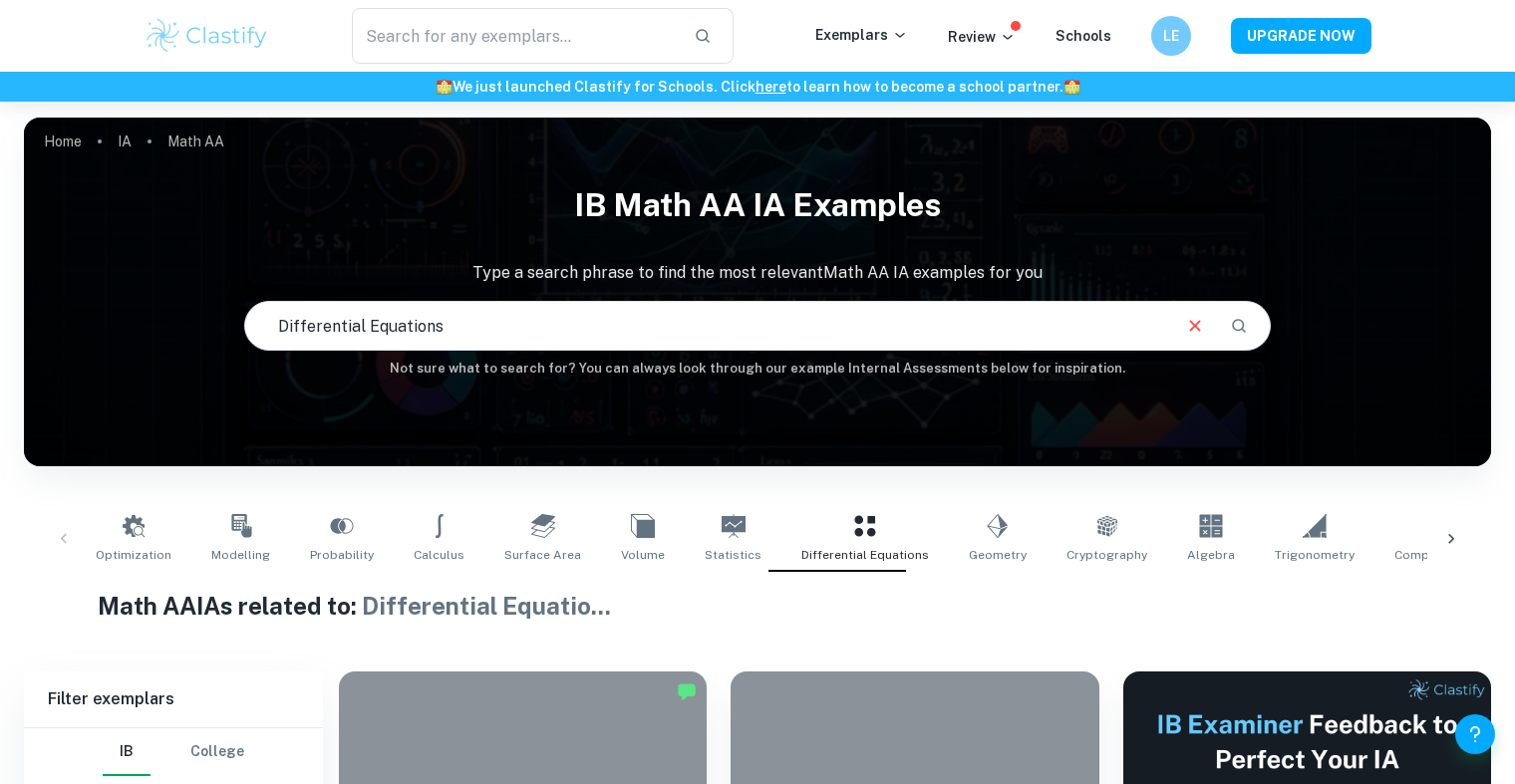 click 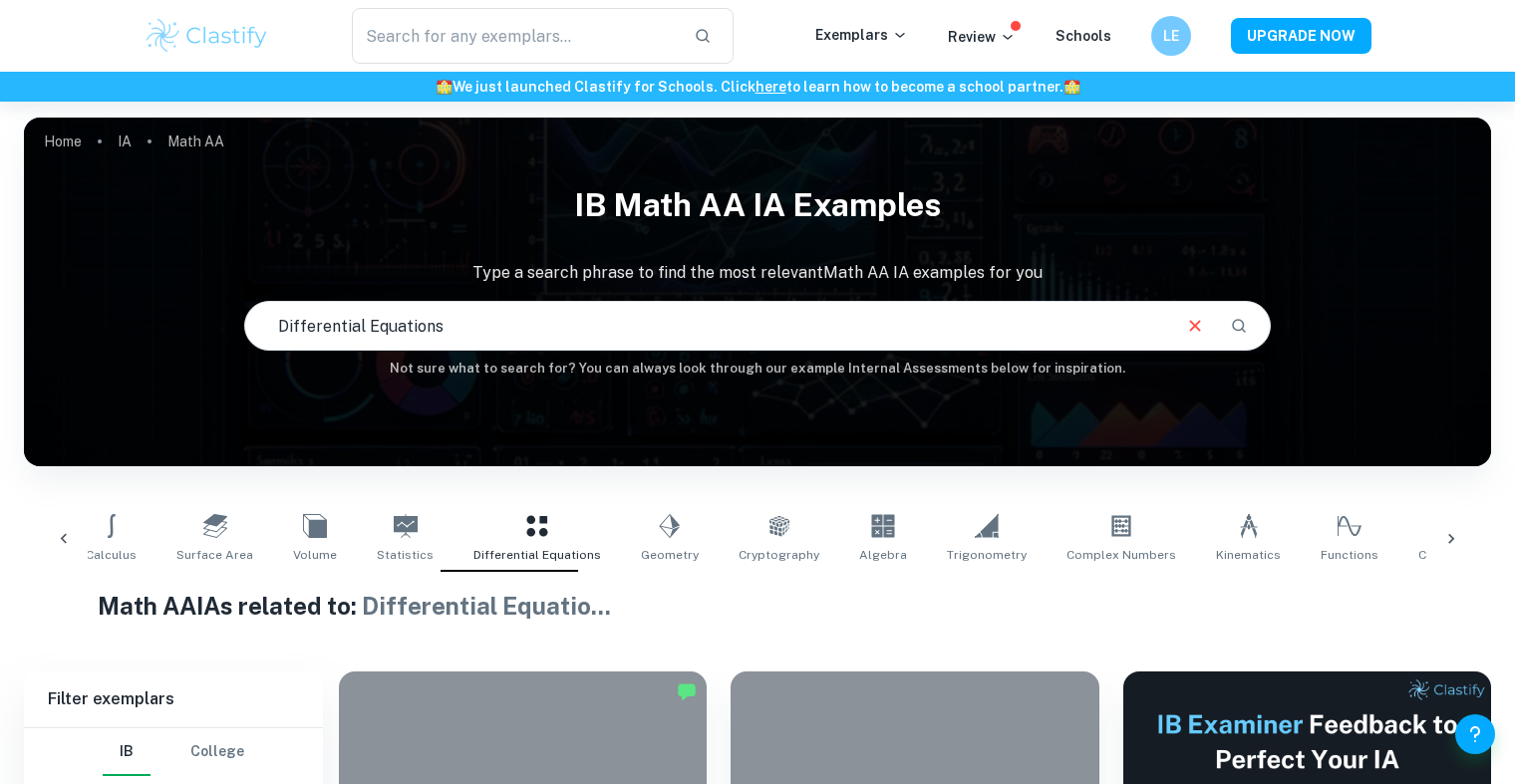scroll, scrollTop: 0, scrollLeft: 328, axis: horizontal 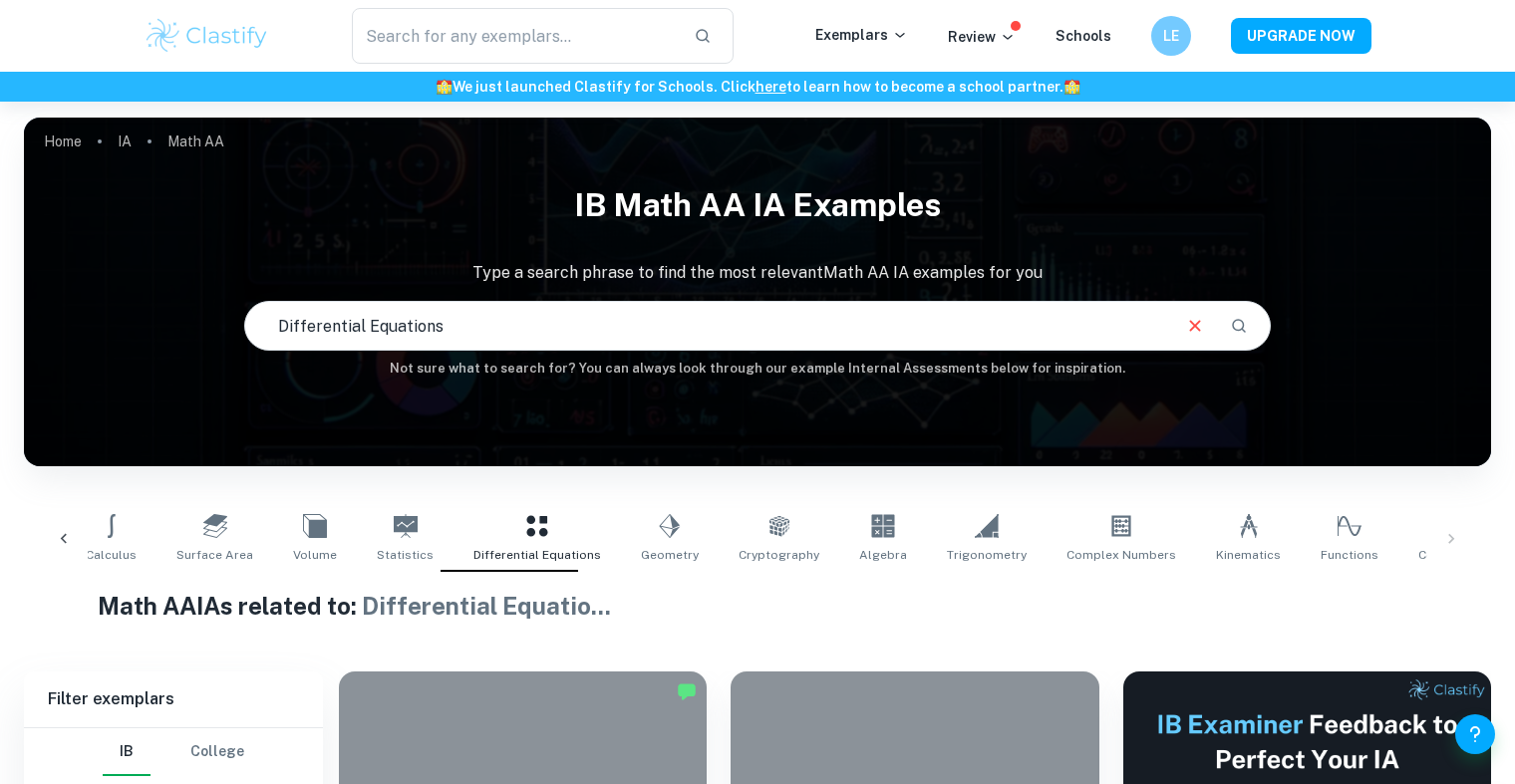 click on "Optimization Modelling Probability Calculus Surface Area Volume Statistics Differential Equations Geometry Cryptography Algebra Trigonometry Complex Numbers Kinematics Functions Correlation" at bounding box center [758, 539] 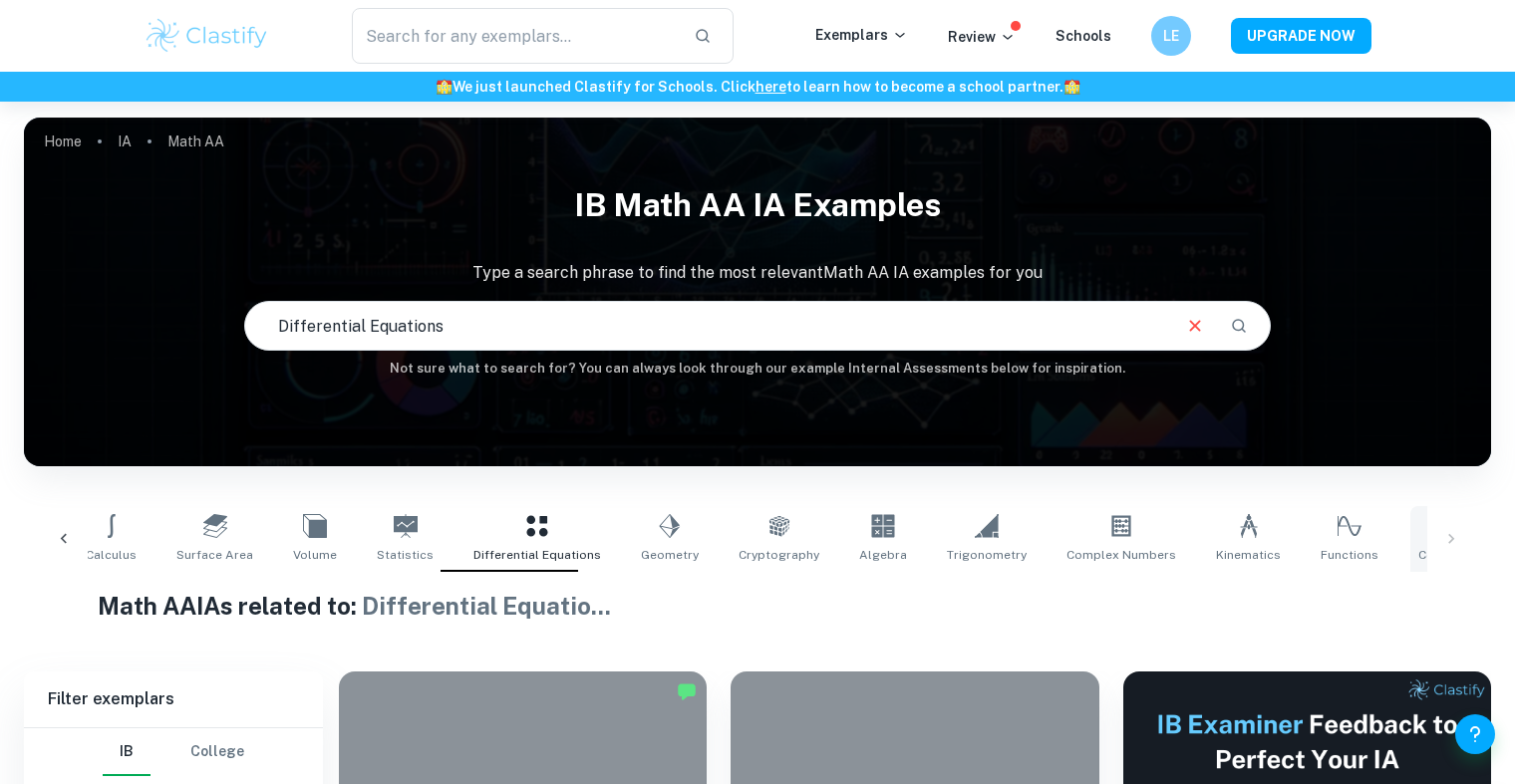 click on "Correlation" at bounding box center [1451, 539] 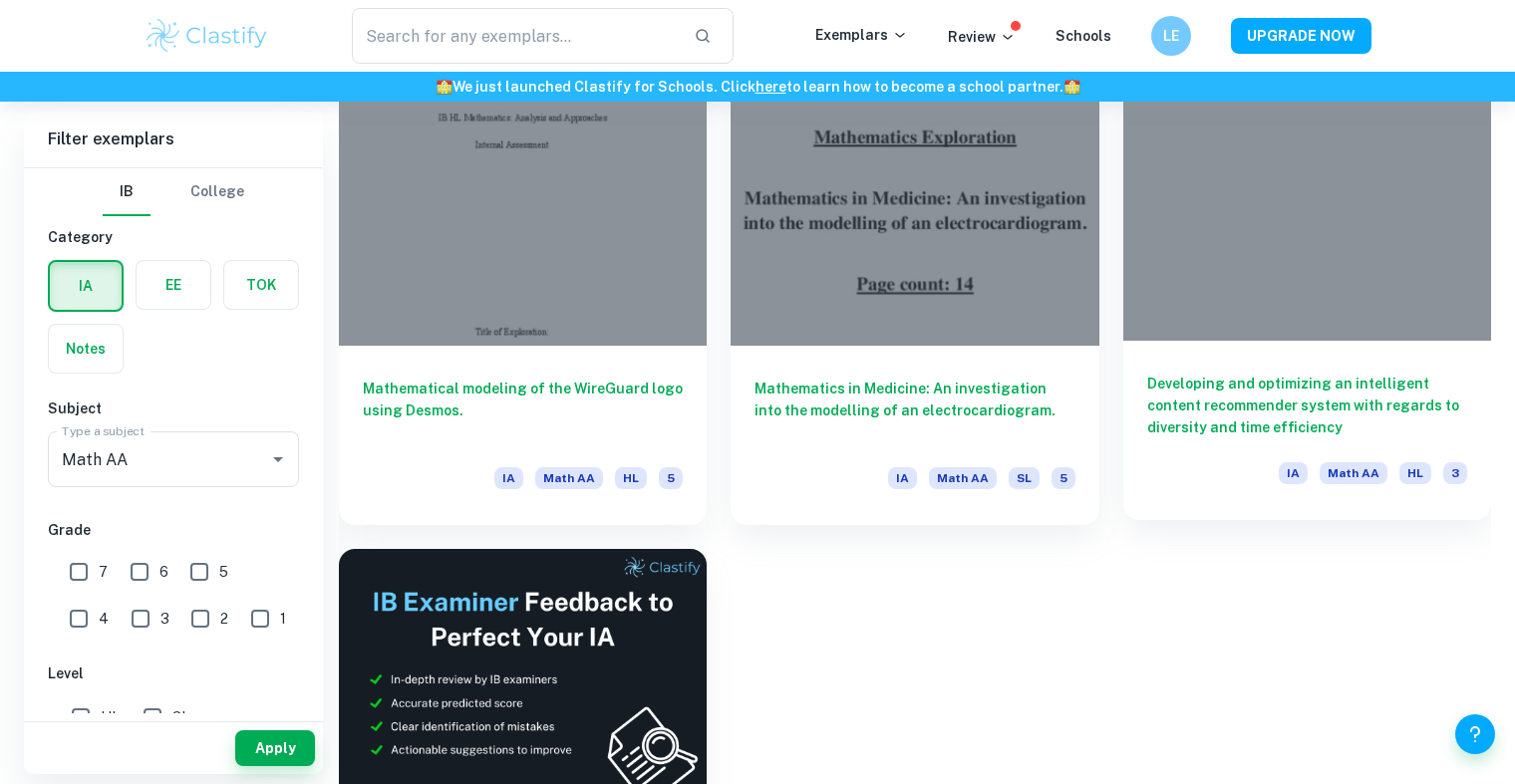scroll, scrollTop: 17839, scrollLeft: 0, axis: vertical 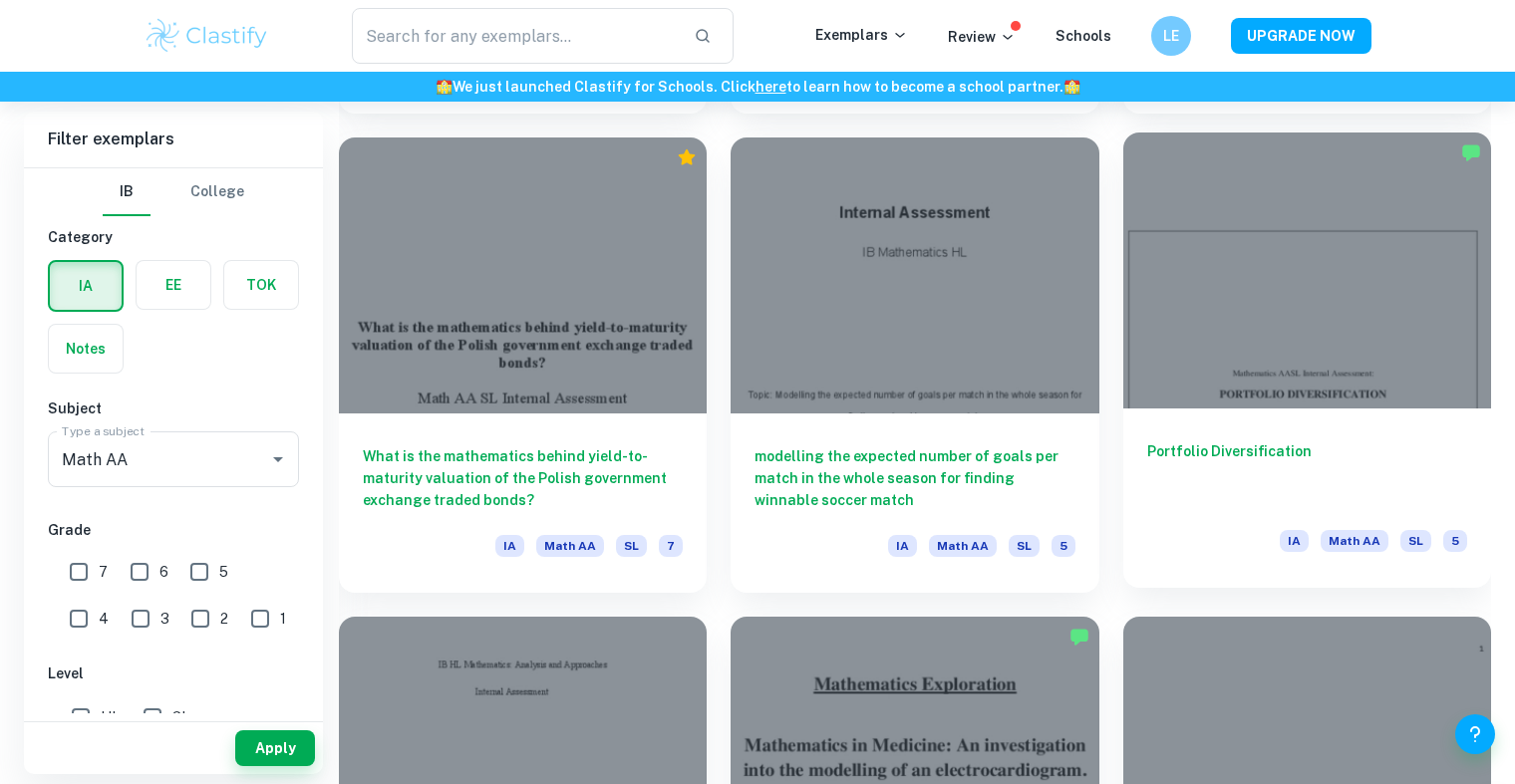 click on "Portfolio Diversification IA Math AA SL 5" at bounding box center [1307, 498] 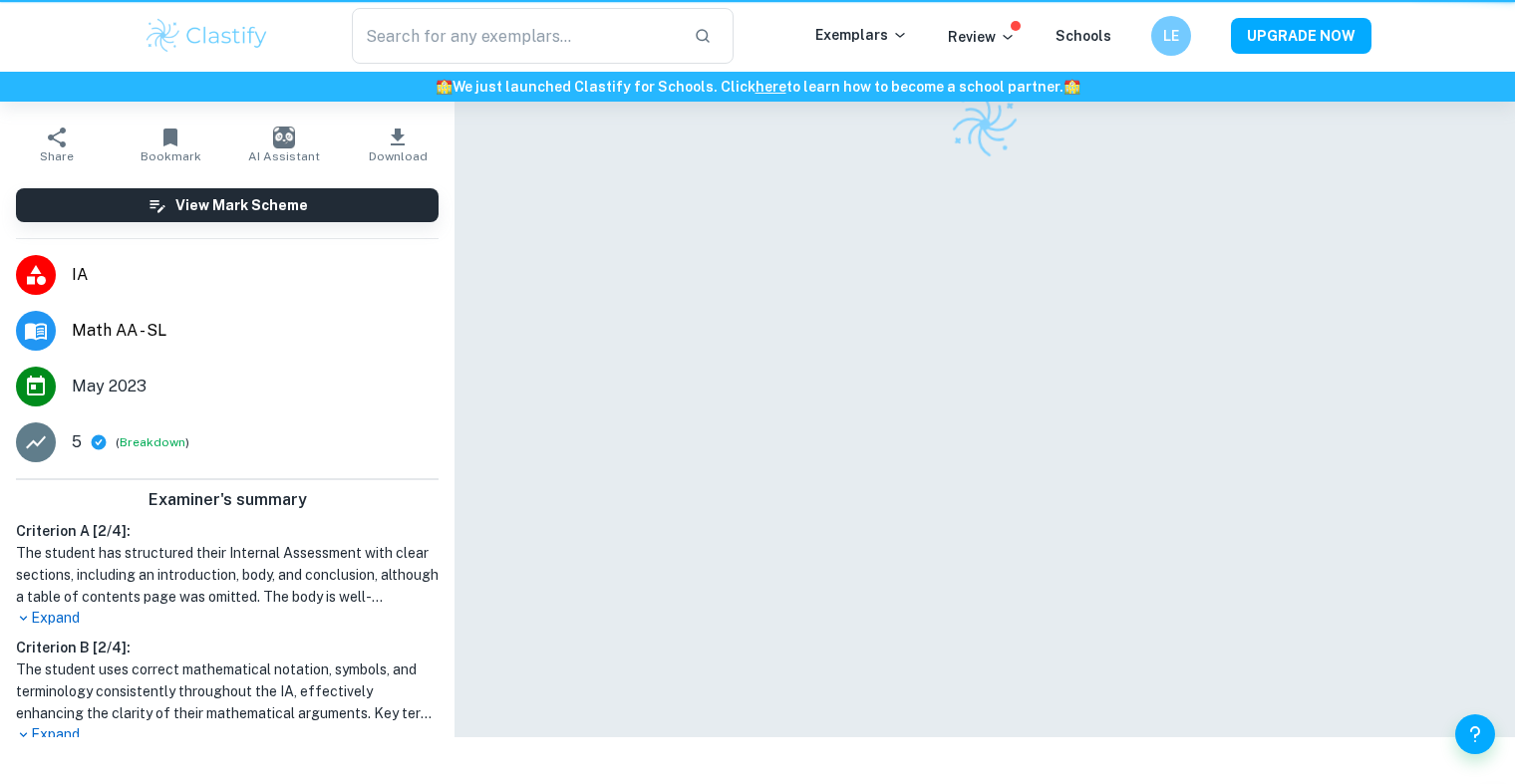 scroll, scrollTop: 0, scrollLeft: 0, axis: both 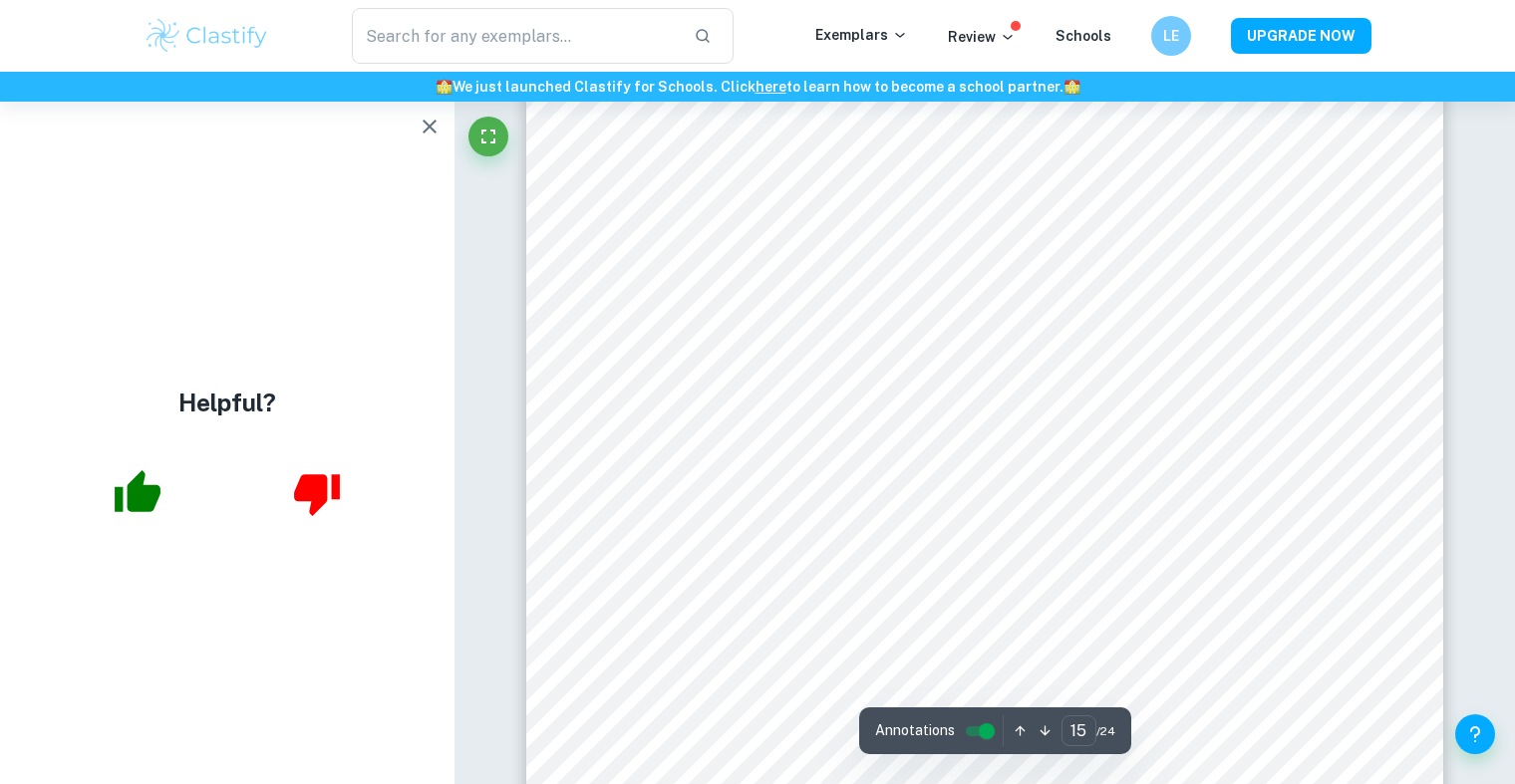 click on "Incorrect Criterion A The work is divided into sections: introduction, body, and conclusion. Comment The student should have included table of contents page after the title page Written by [NAME] Ask Clai Incorrect Criterion A The work is divided into sections: introduction, body, and conclusion. Comment The student should have included "Body" or "Exploration" heading above the highlighted words Written by [NAME] Ask Clai Correct Criterion A The topic of the Internal assessment is stated clearly and explained in the introduction Comment Written by [NAME] Ask Clai Correct Criterion A The introduction includes a general description of the student's approach to the topic and what area of the math curriculum the exploration focuses on Comment Written by [NAME] Ask Clai Incorrect Criterion A If analytical software is used, its purpose is described and the link to it is provided Comment The student should have included the link to the software in the form of a footnote Written by [NAME] Ask Clai Correct" at bounding box center [985, -2887] 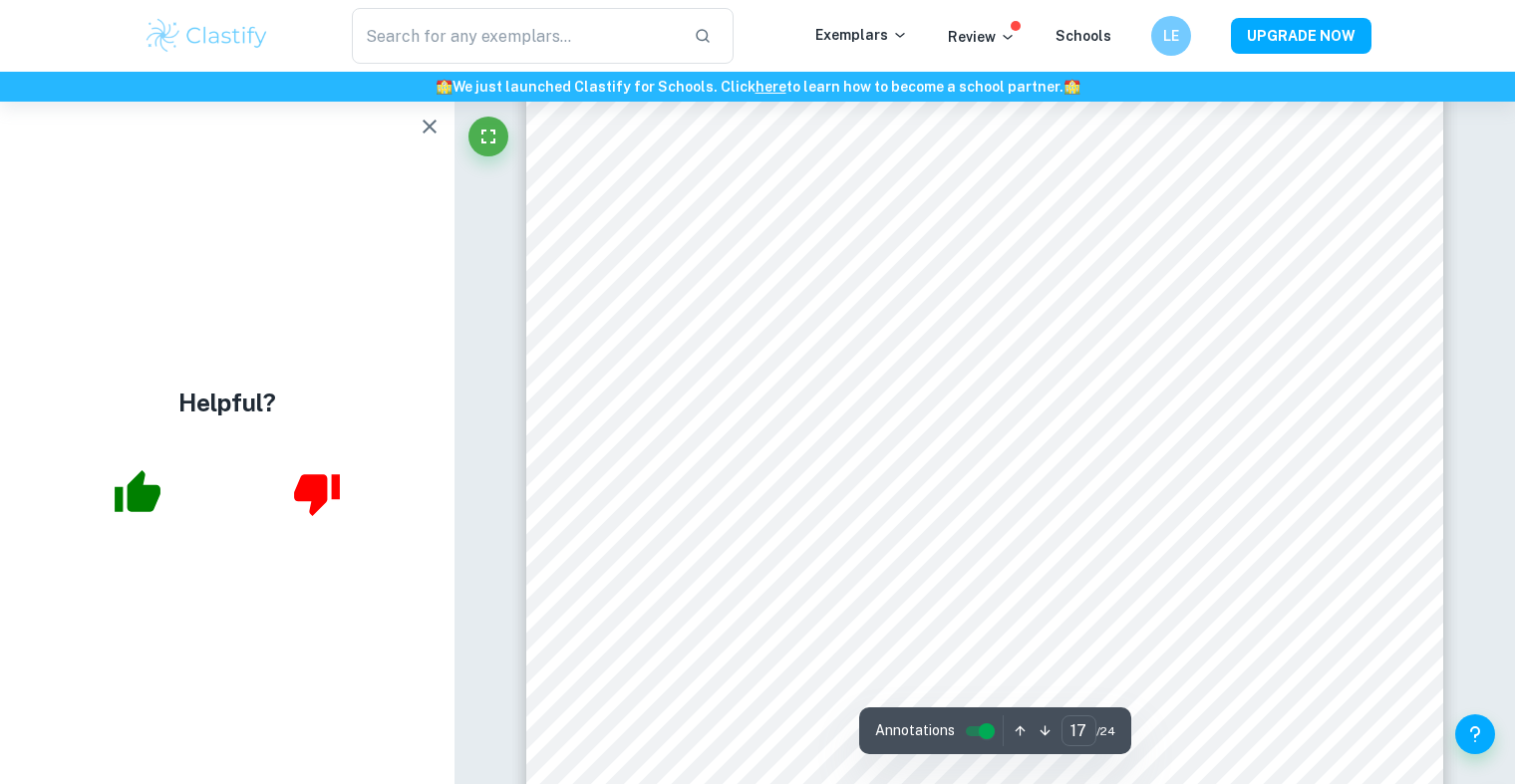 scroll, scrollTop: 21660, scrollLeft: 0, axis: vertical 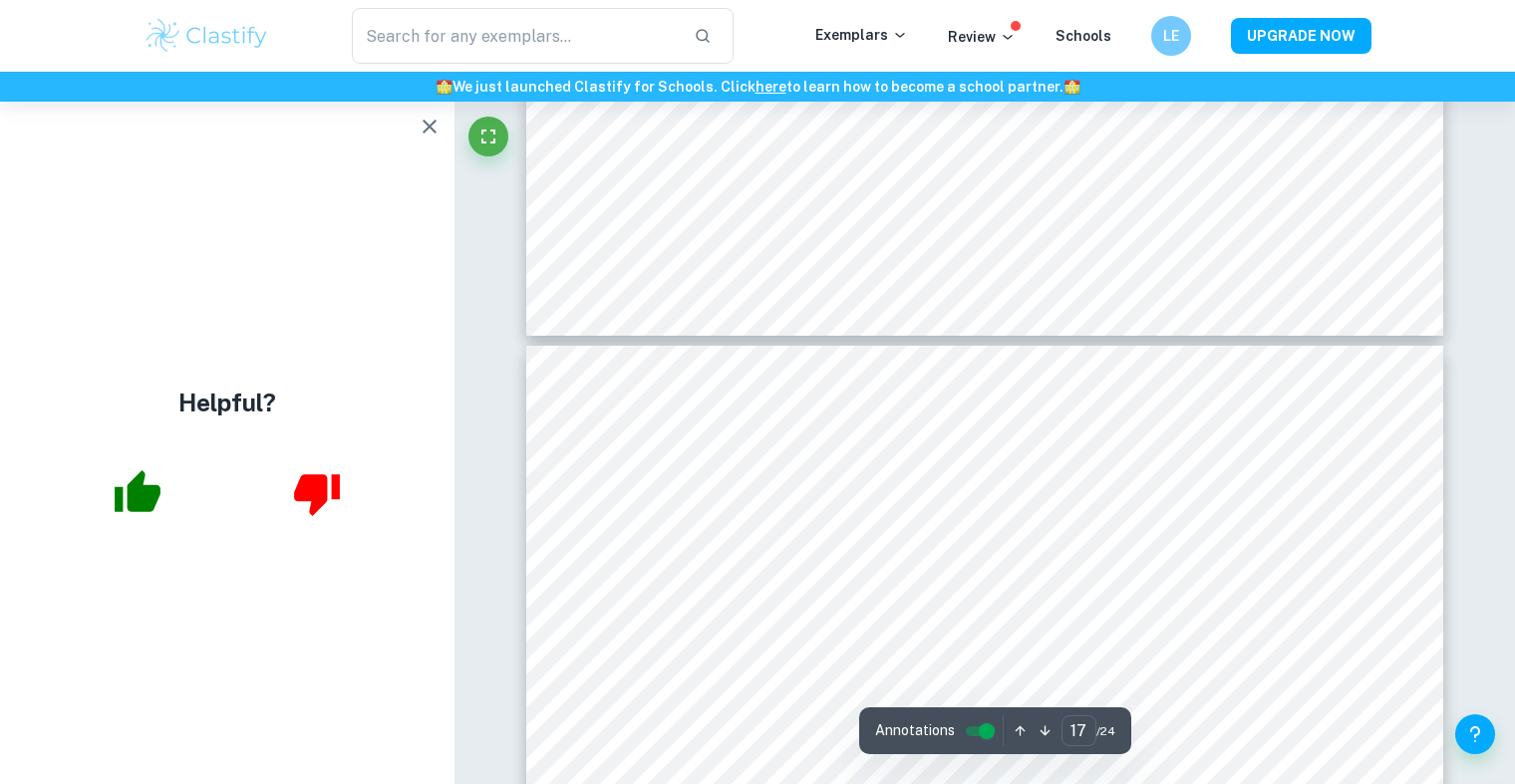 type on "16" 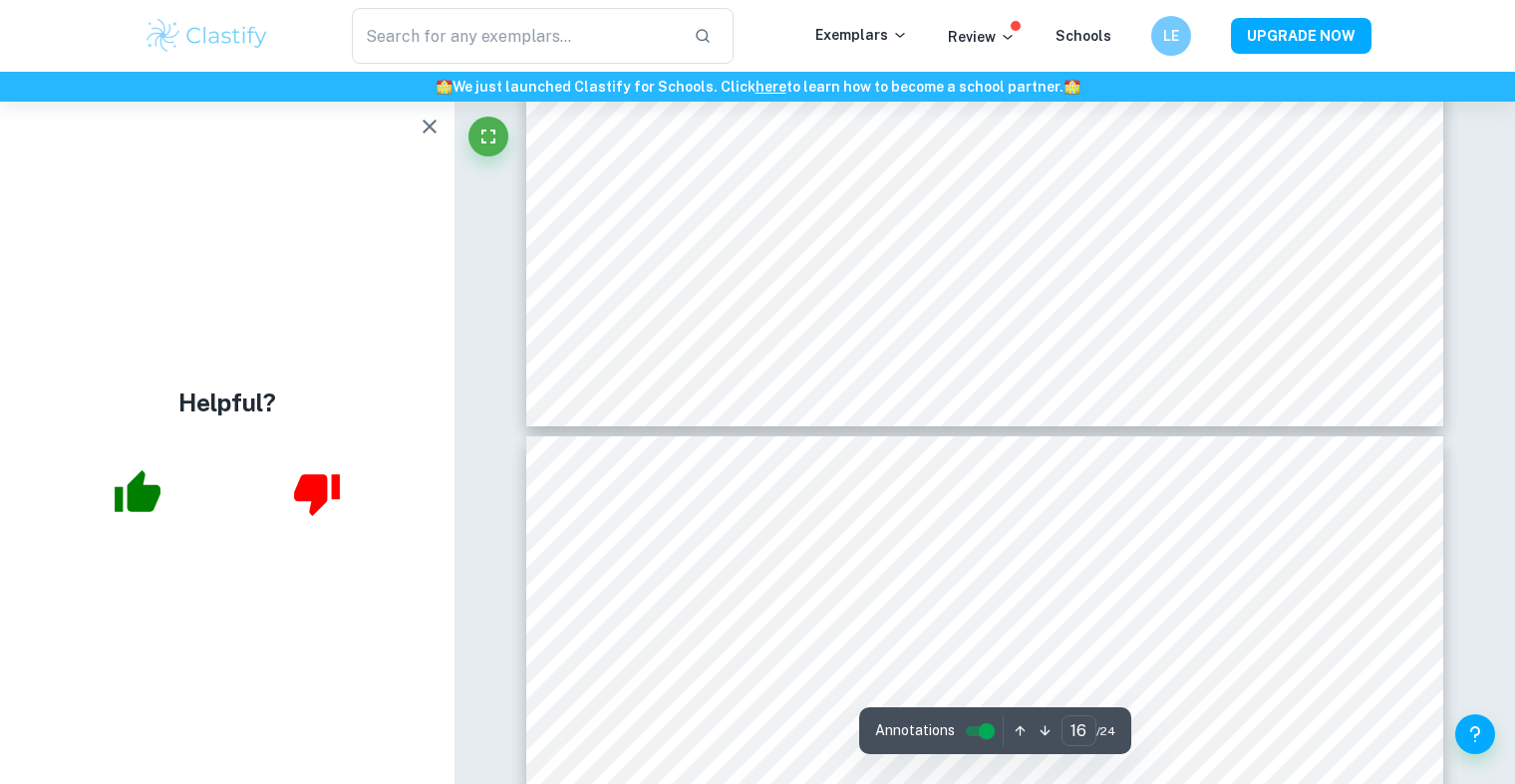 scroll, scrollTop: 20963, scrollLeft: 0, axis: vertical 